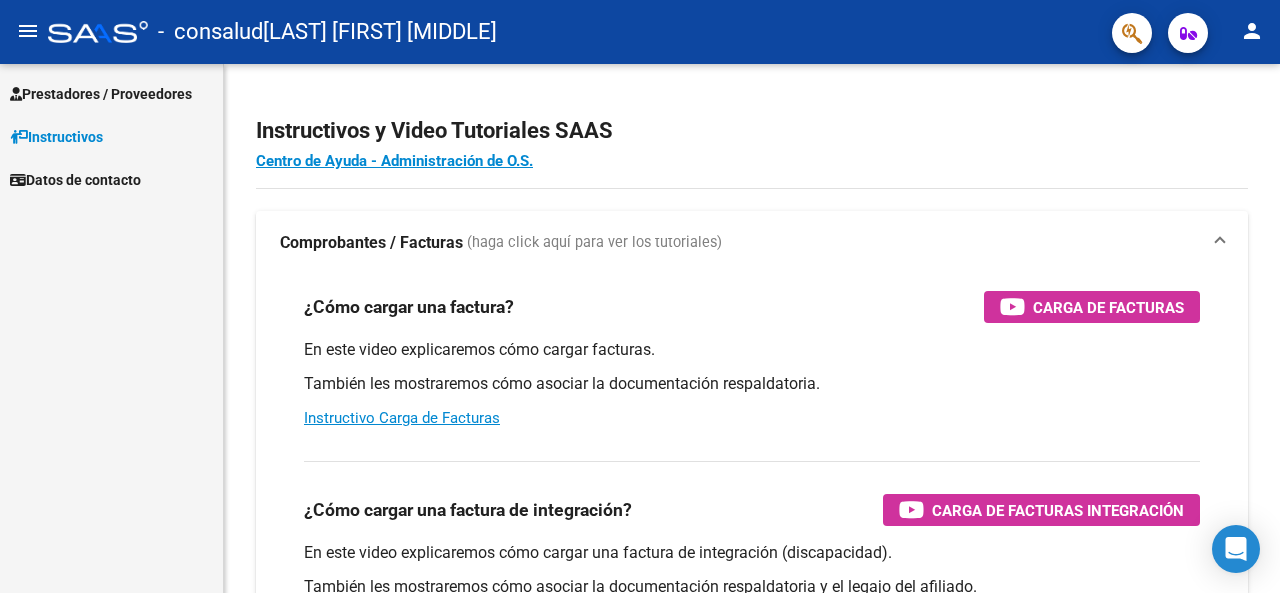 scroll, scrollTop: 0, scrollLeft: 0, axis: both 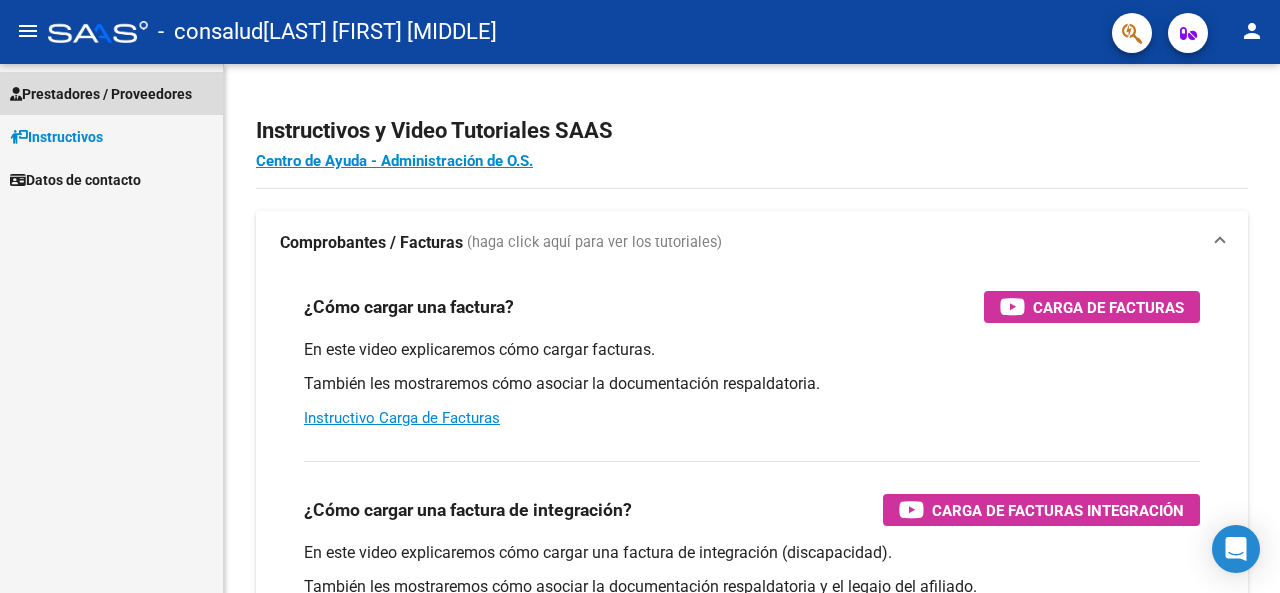 click on "Prestadores / Proveedores" at bounding box center [101, 94] 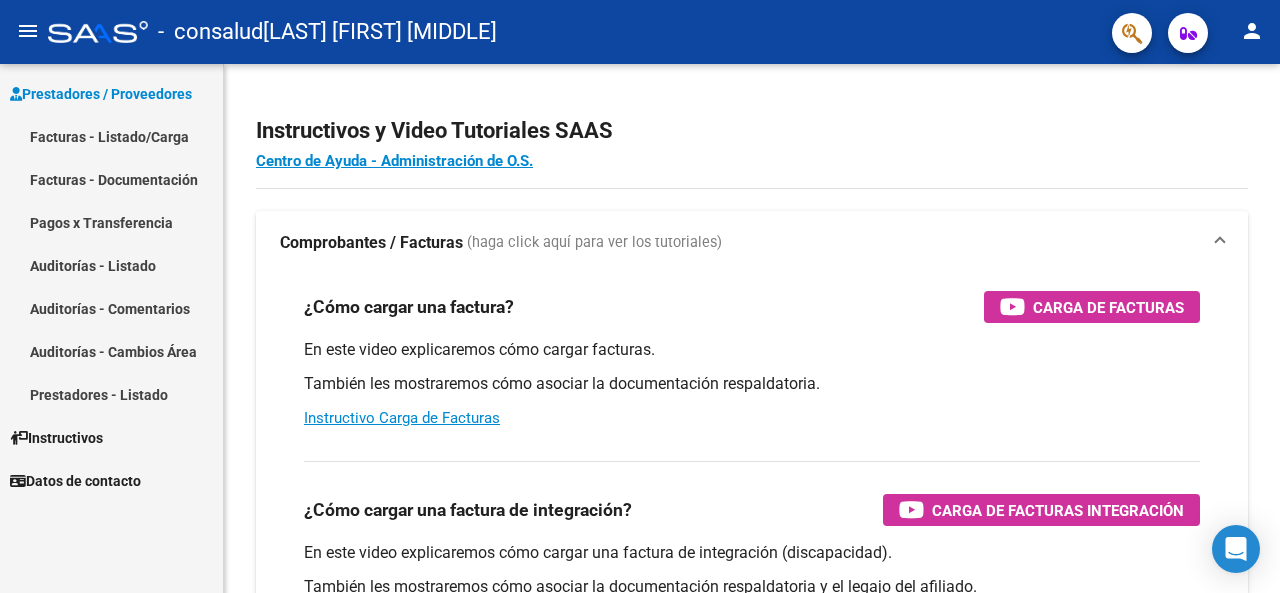 click on "Facturas - Listado/Carga" at bounding box center (111, 136) 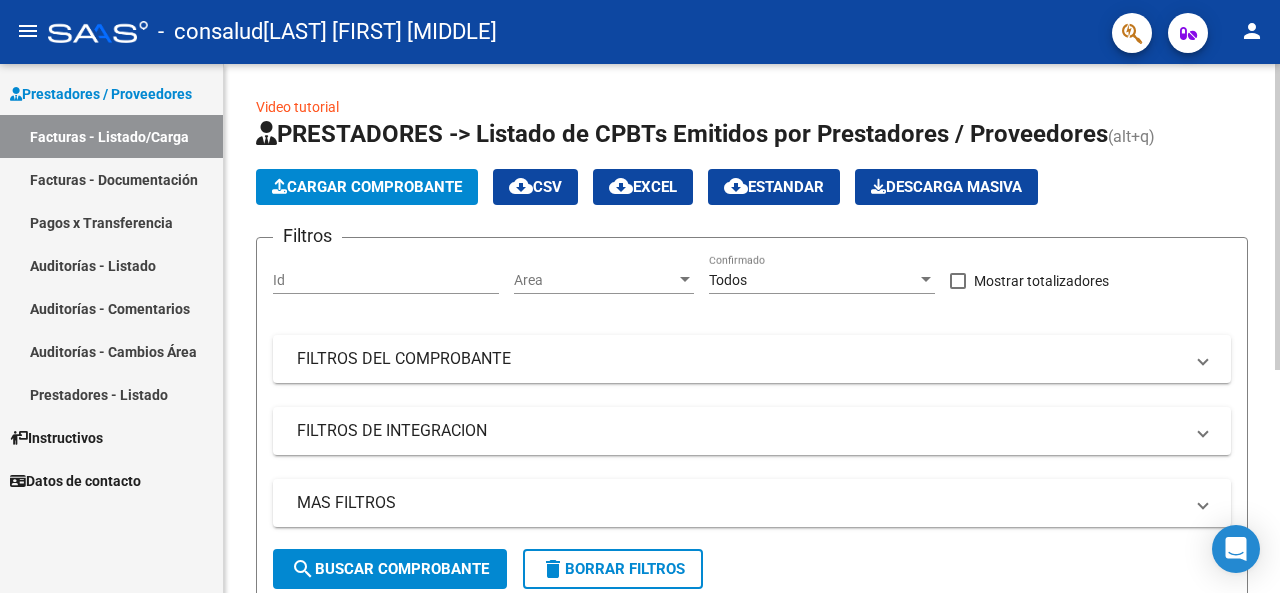click on "Id" at bounding box center (386, 280) 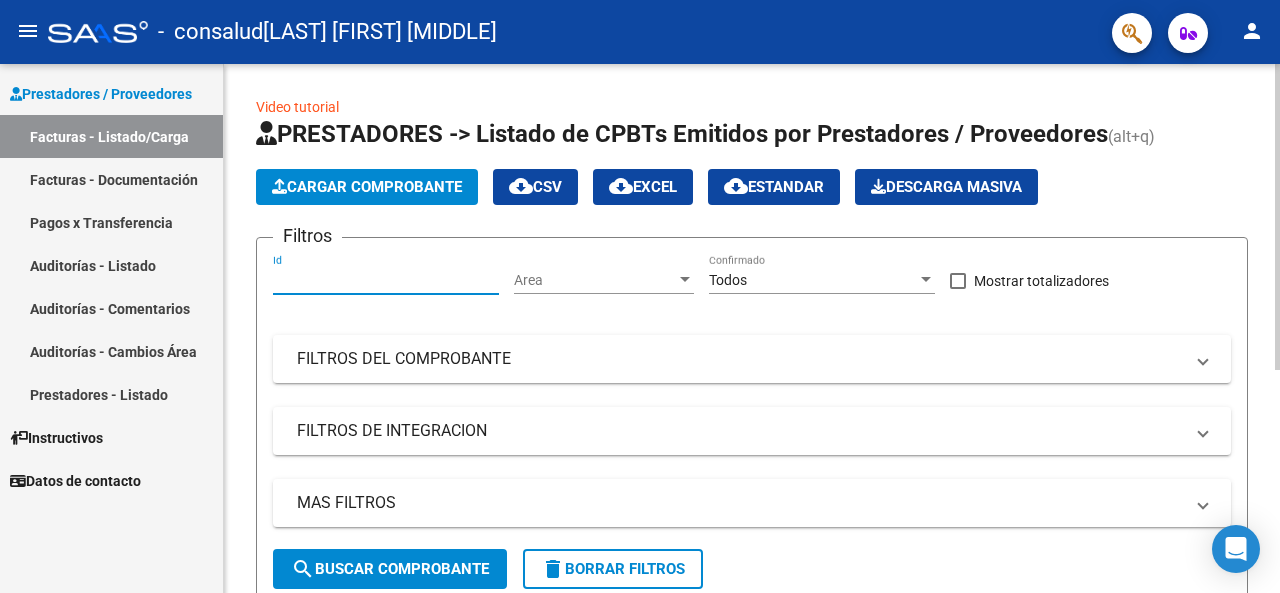 click on "Id" at bounding box center [386, 280] 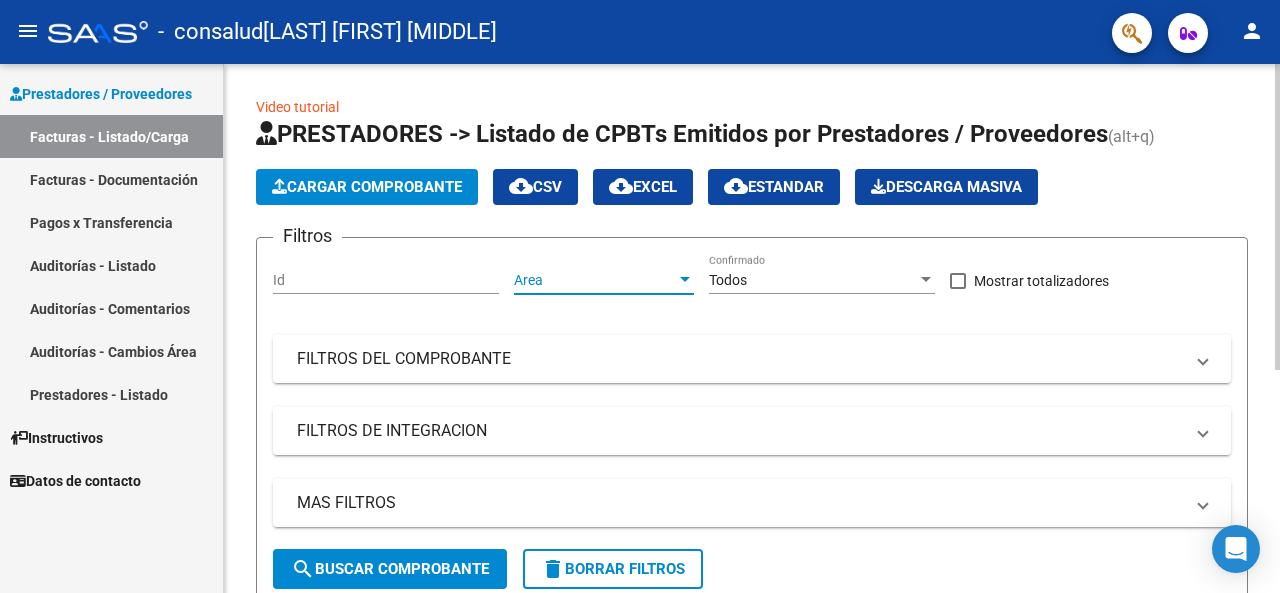 click on "Area" at bounding box center (595, 280) 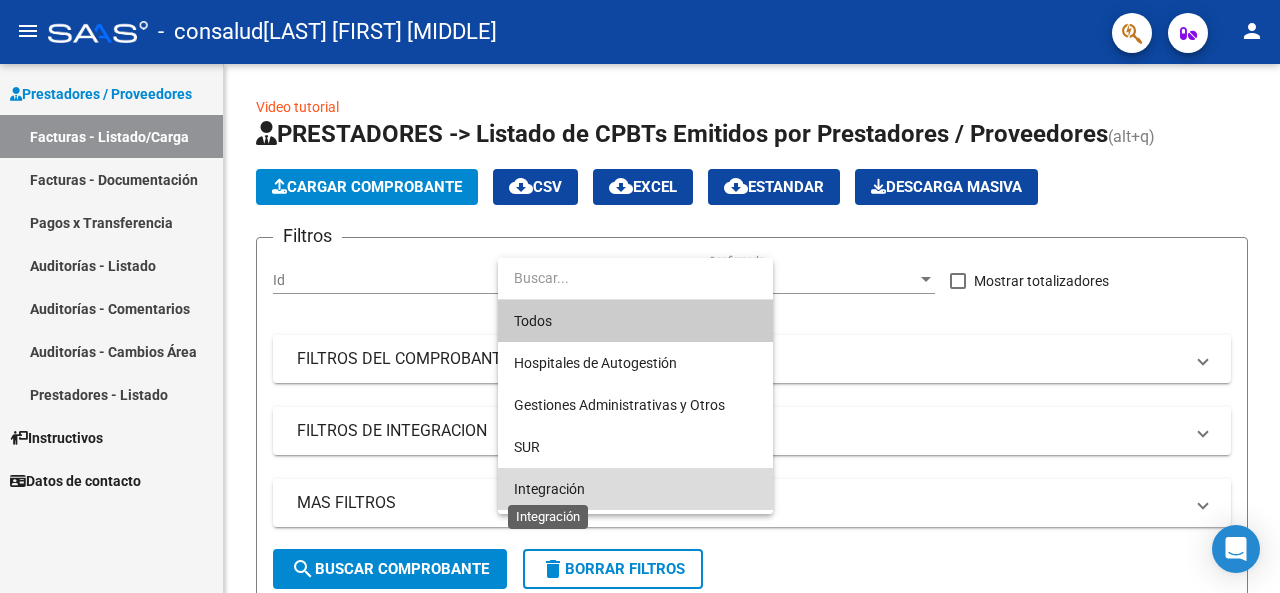 click on "Integración" at bounding box center [549, 489] 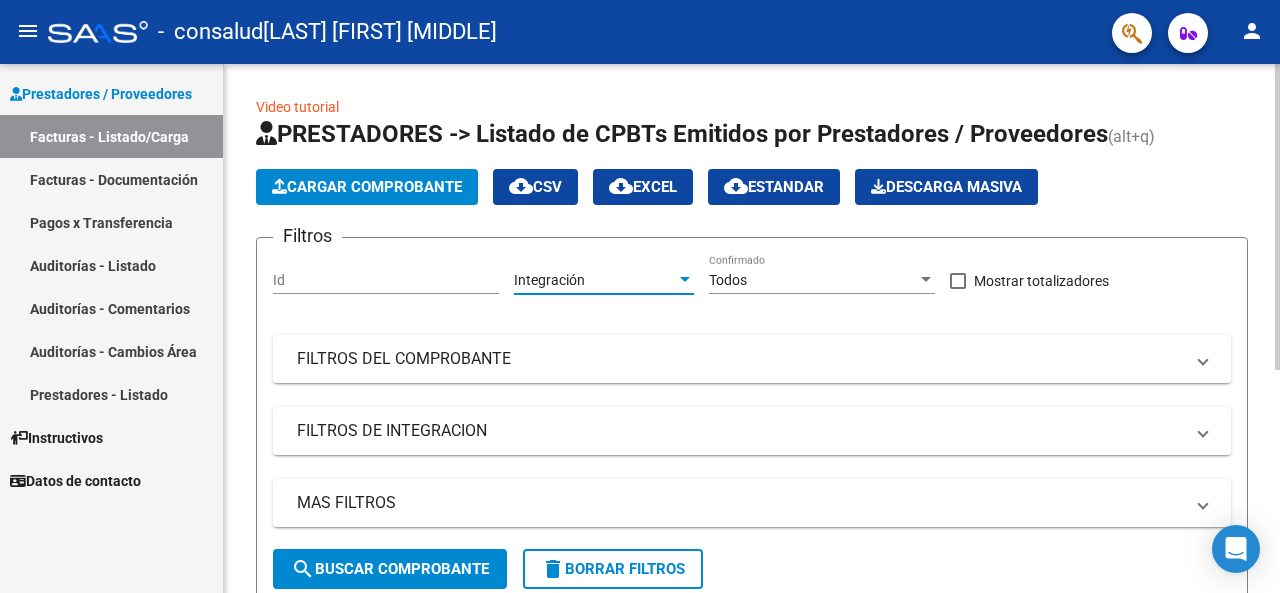 click on "Id" at bounding box center [386, 280] 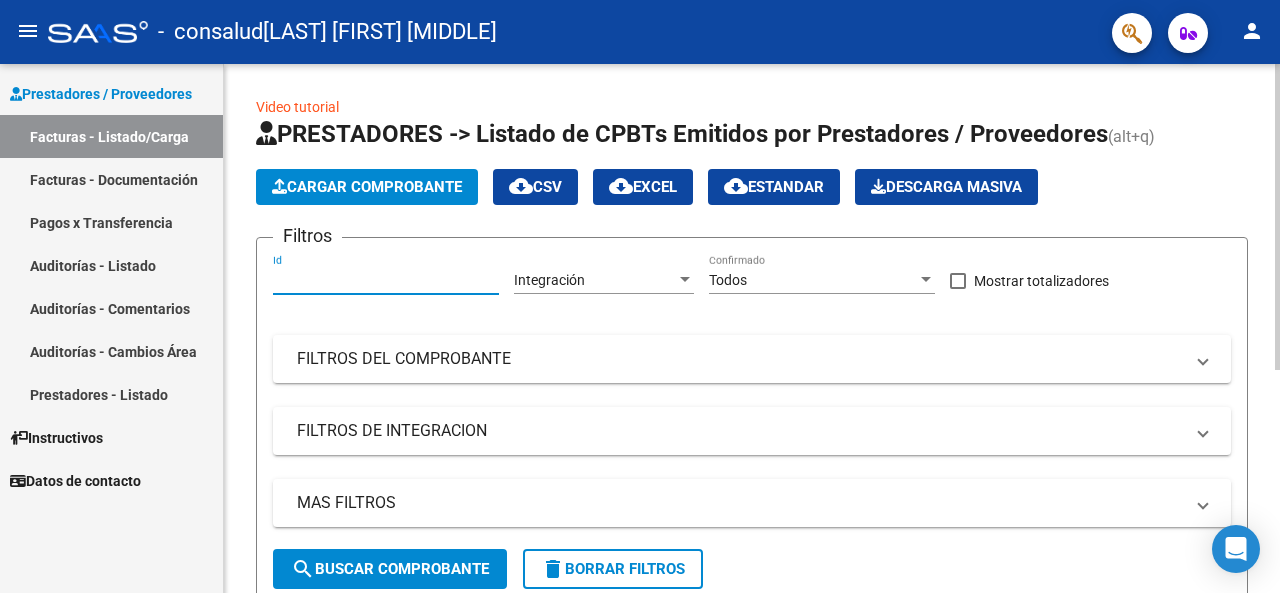 click on "Id" at bounding box center (386, 280) 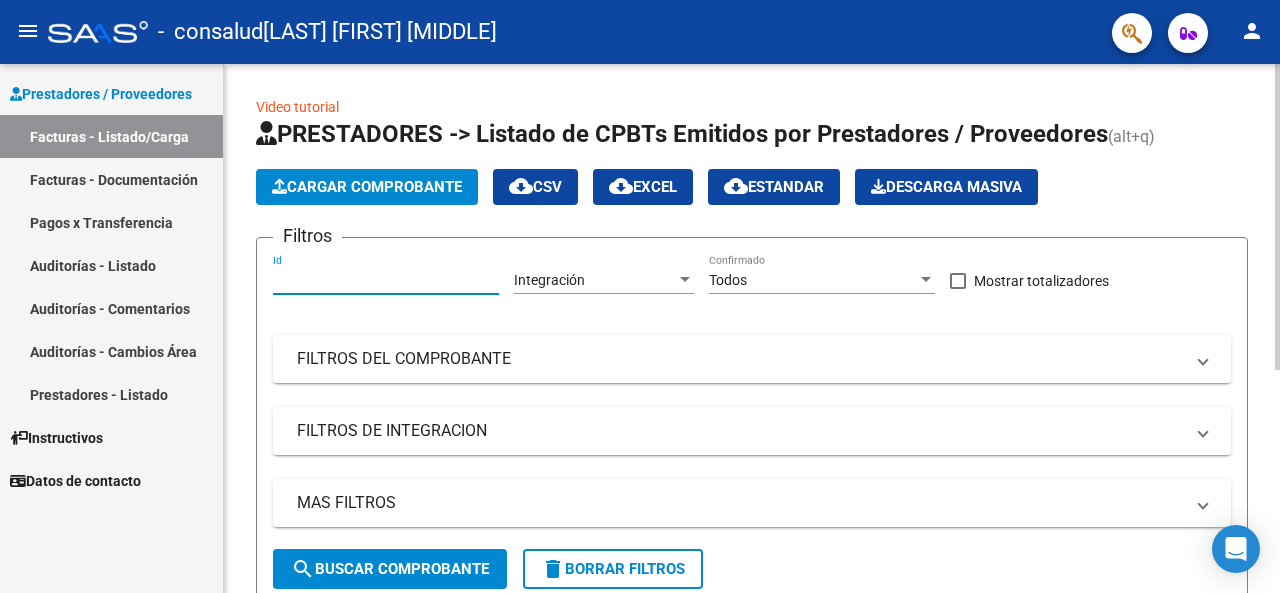 click on "Cargar Comprobante" 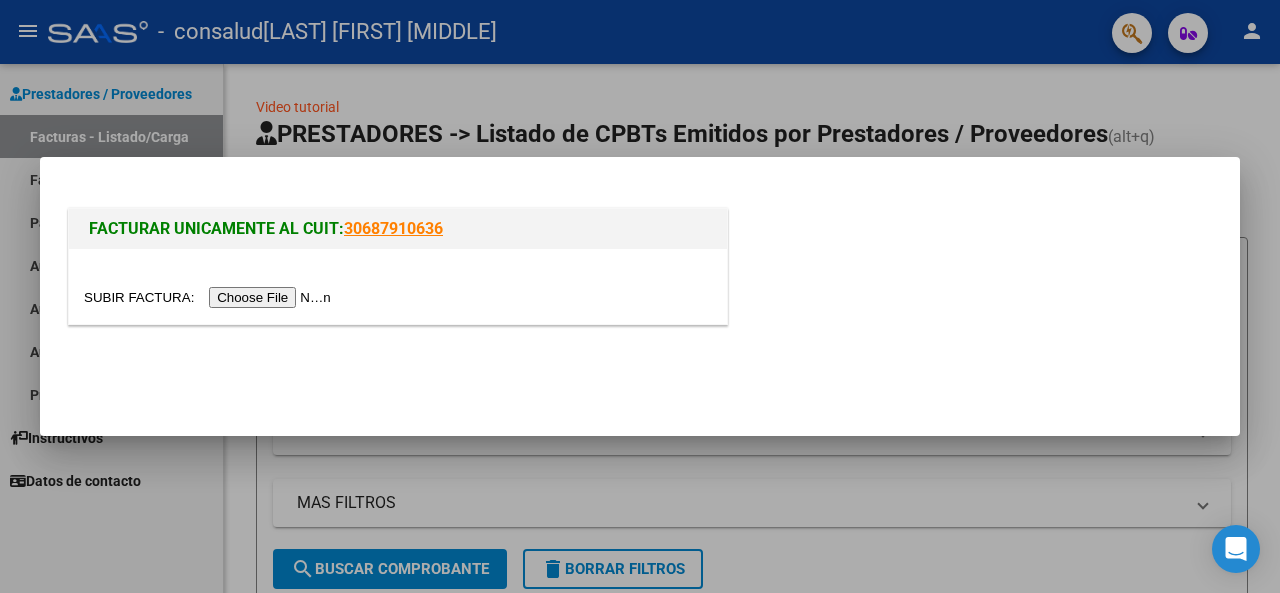 click at bounding box center [210, 297] 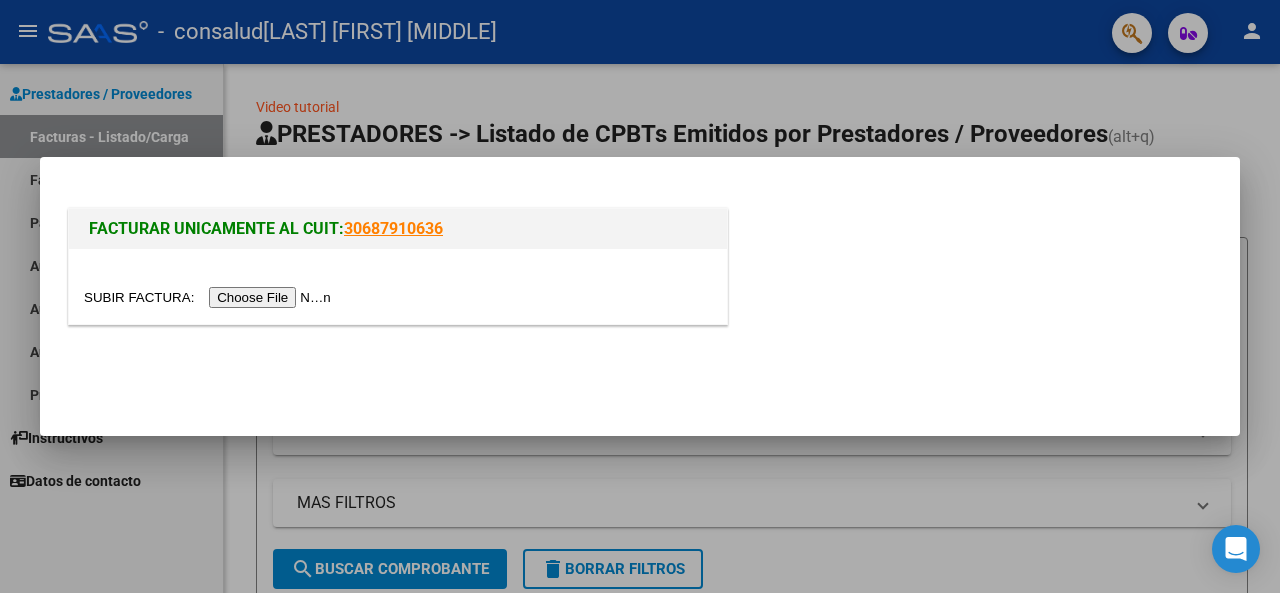 click at bounding box center (640, 296) 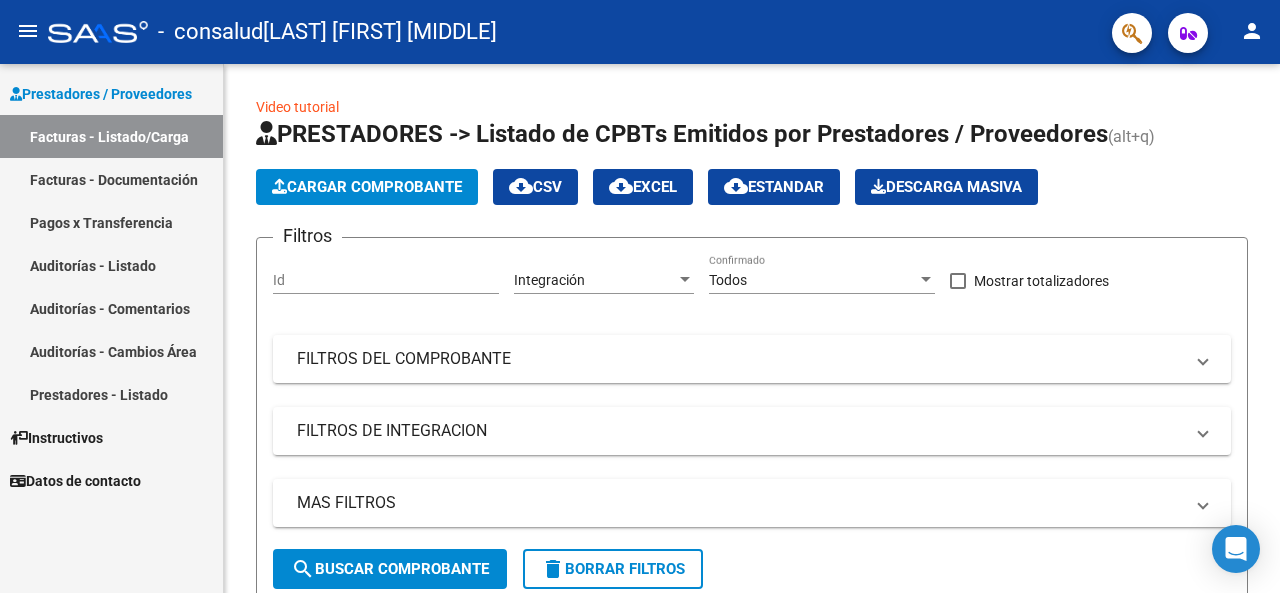 click on "Facturas - Documentación" at bounding box center [111, 179] 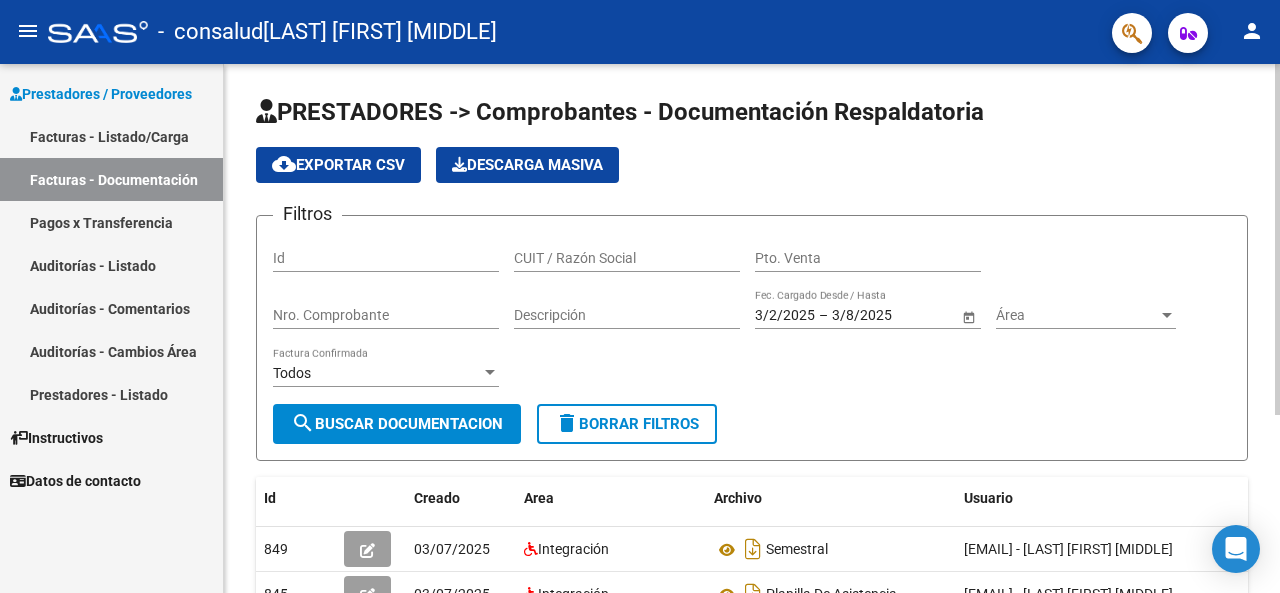 click on "Id" at bounding box center [386, 258] 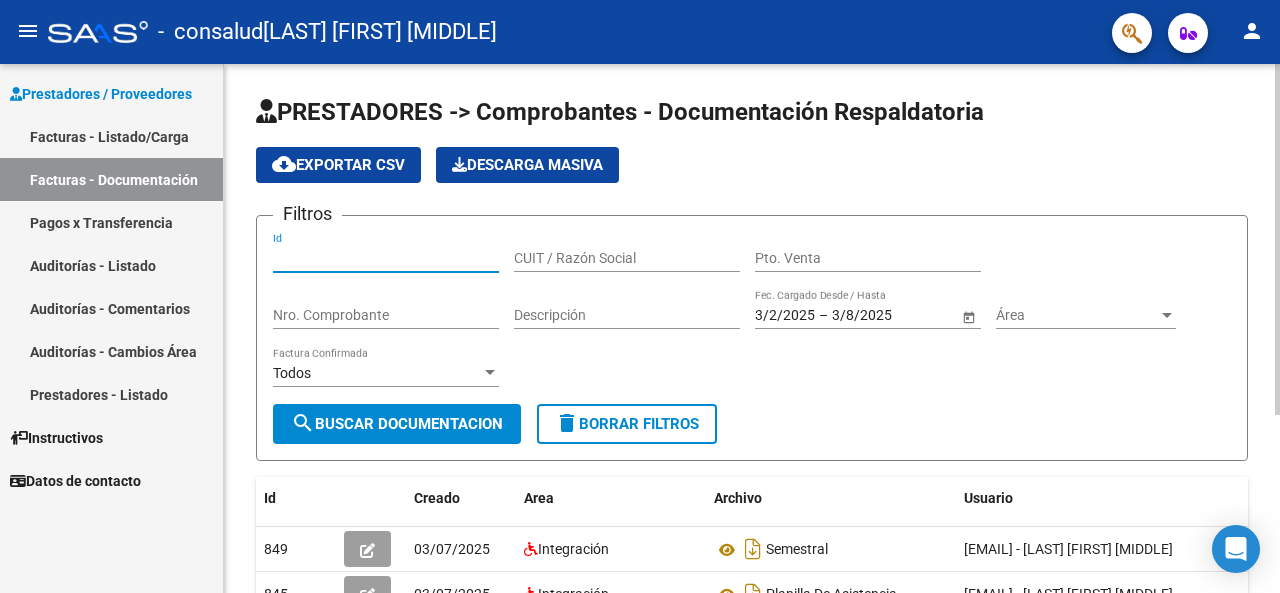 click on "Id" at bounding box center (386, 258) 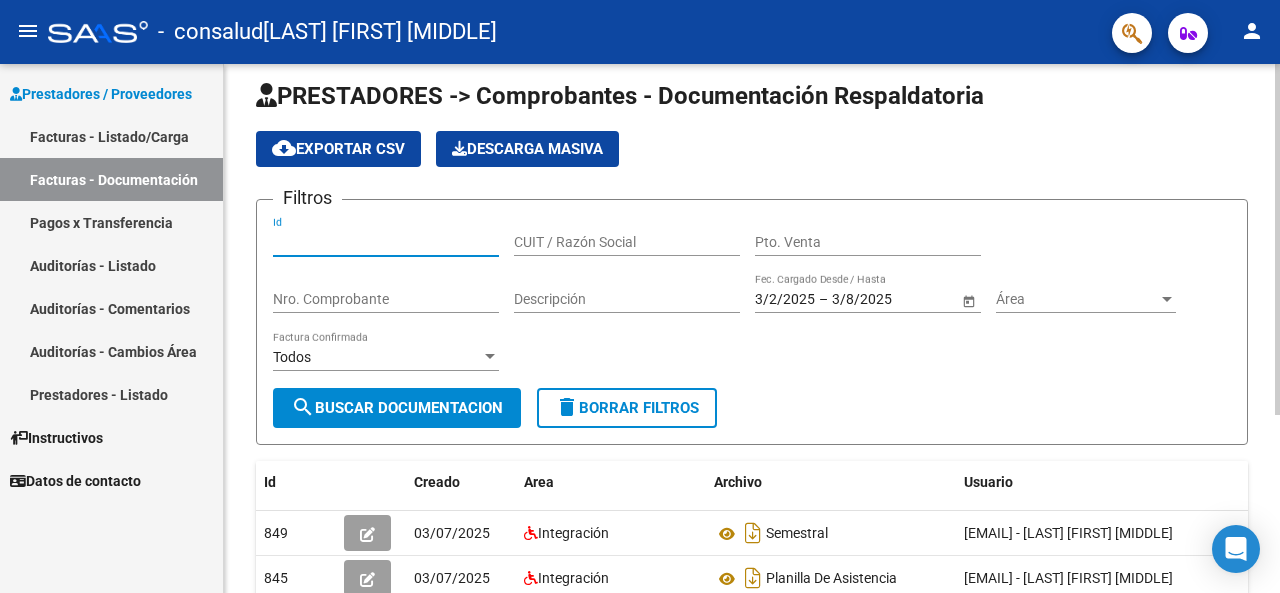 scroll, scrollTop: 0, scrollLeft: 0, axis: both 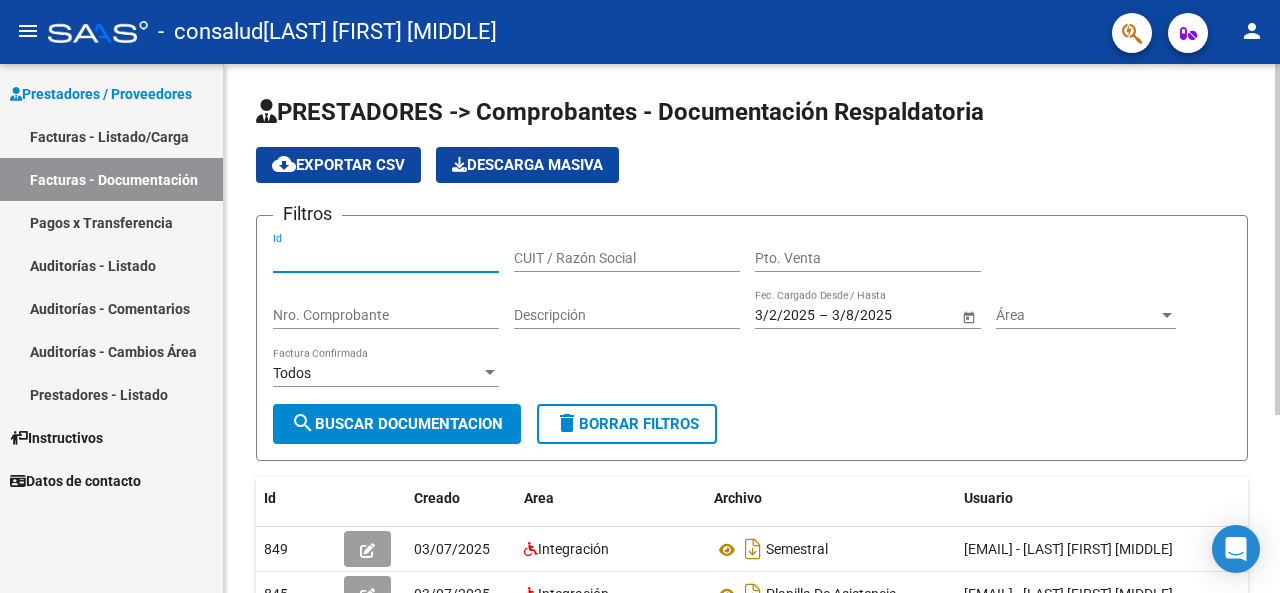click 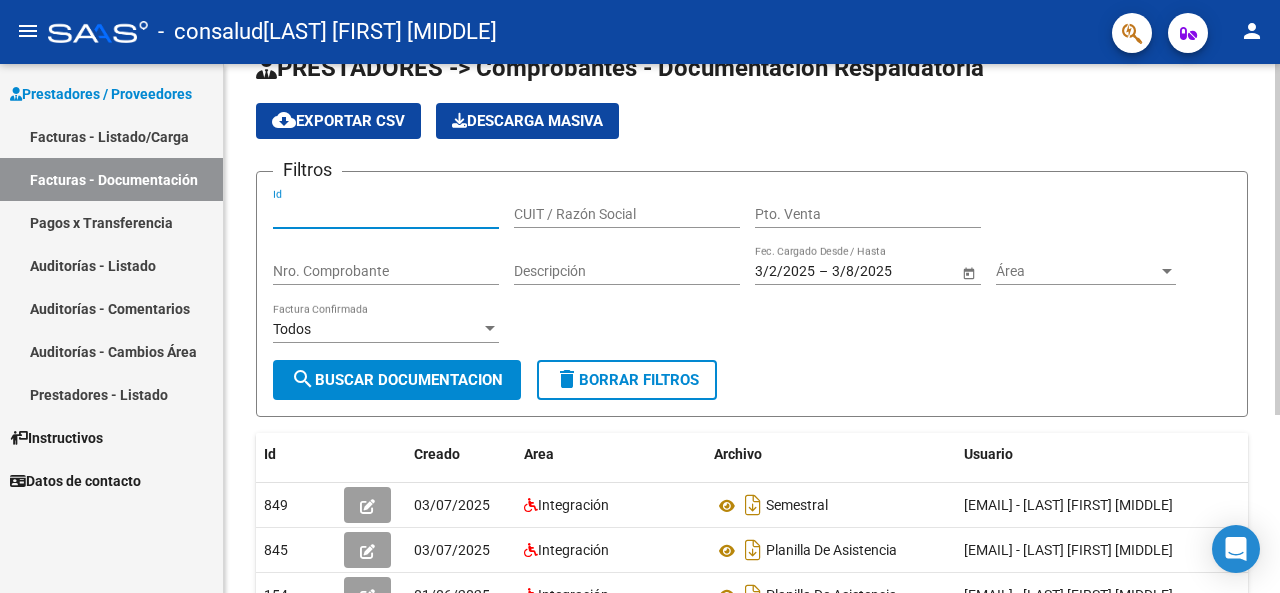 scroll, scrollTop: 0, scrollLeft: 0, axis: both 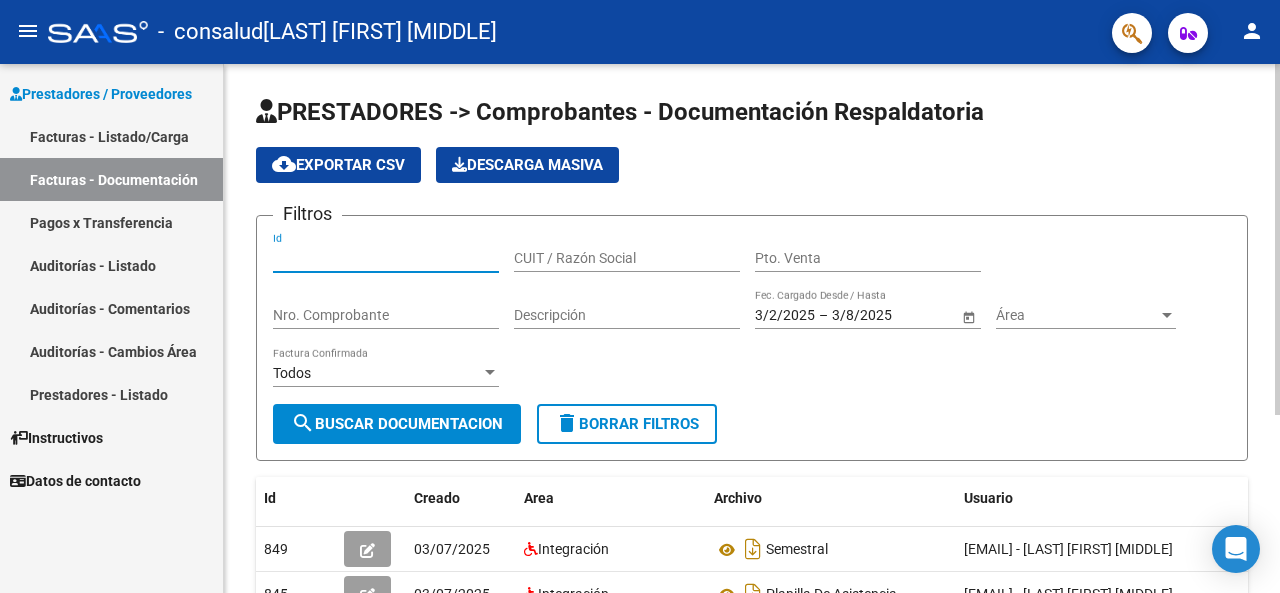 click on "PRESTADORES -> Comprobantes - Documentación Respaldatoria cloud_download Exportar CSV Descarga Masiva
Filtros Id CUIT / Razón Social Pto. Venta Nro. Comprobante Descripción 3/2/2025 3/2/2025 – 3/8/2025 3/8/2025 Fec. Cargado Desde / Hasta Área Área Todos Factura Confirmada search Buscar Documentacion delete Borrar Filtros Id Creado Area Archivo Usuario Acción 849
03/07/2025 Integración Semestral [EMAIL] - [LAST] [FIRST] [MIDDLE] 845
03/07/2025 Integración Planilla De Asistencia [EMAIL] - [LAST] [FIRST] [MIDDLE] 154
01/06/2025 Integración Planilla De Asistencia [EMAIL] - [LAST] [FIRST] [MIDDLE] 146
27/05/2025 Integración Planilla De Asistencia [EMAIL] - [LAST] [FIRST] [MIDDLE] 4 total 1" 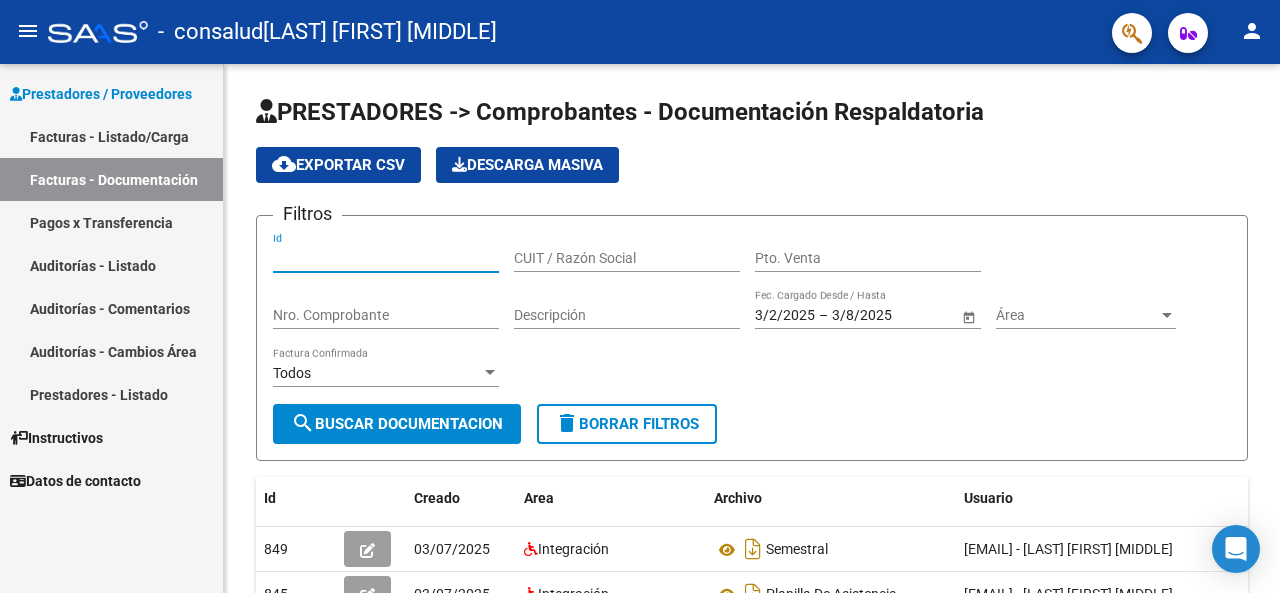 click on "Prestadores / Proveedores" at bounding box center (101, 94) 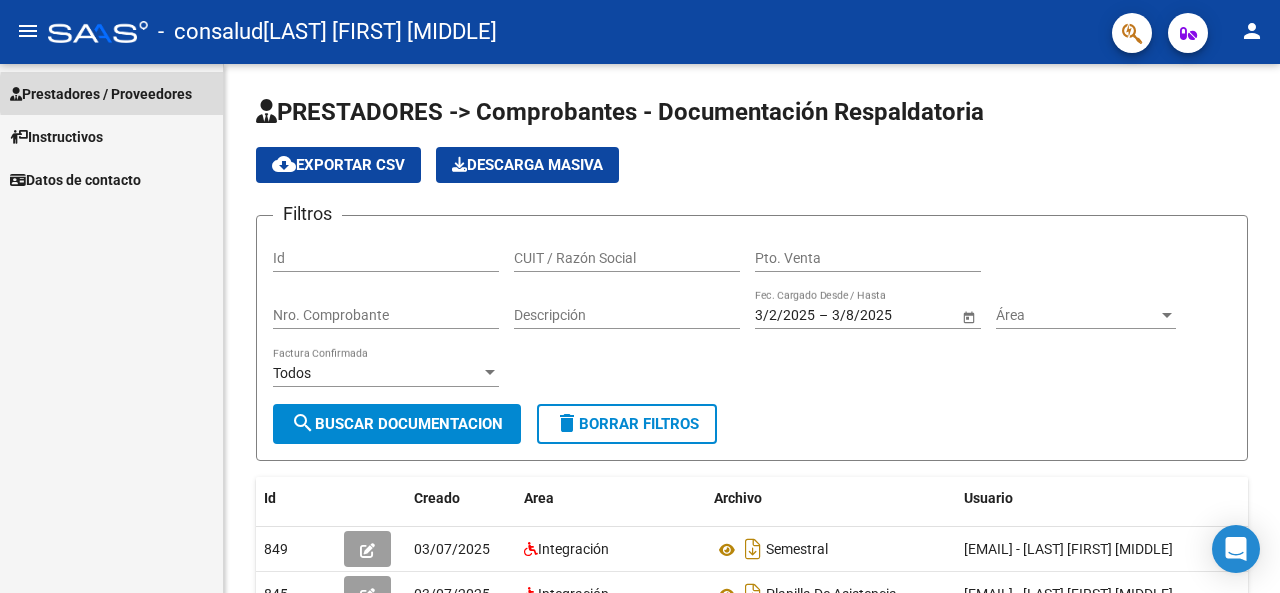click on "Prestadores / Proveedores" at bounding box center [101, 94] 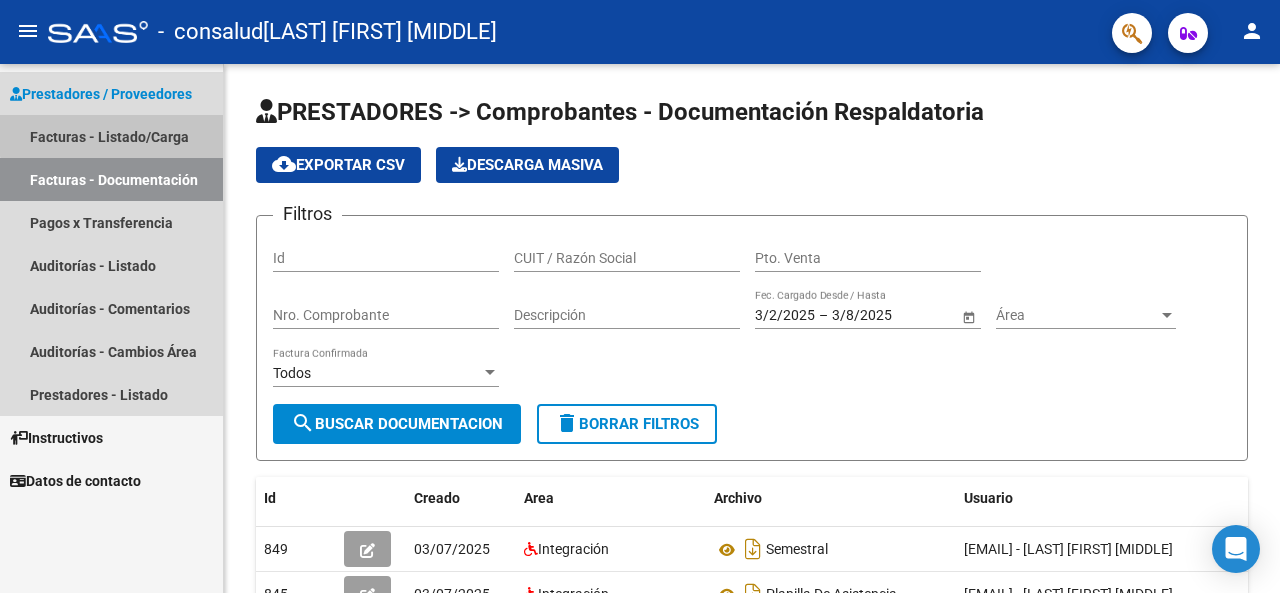 click on "Facturas - Listado/Carga" at bounding box center (111, 136) 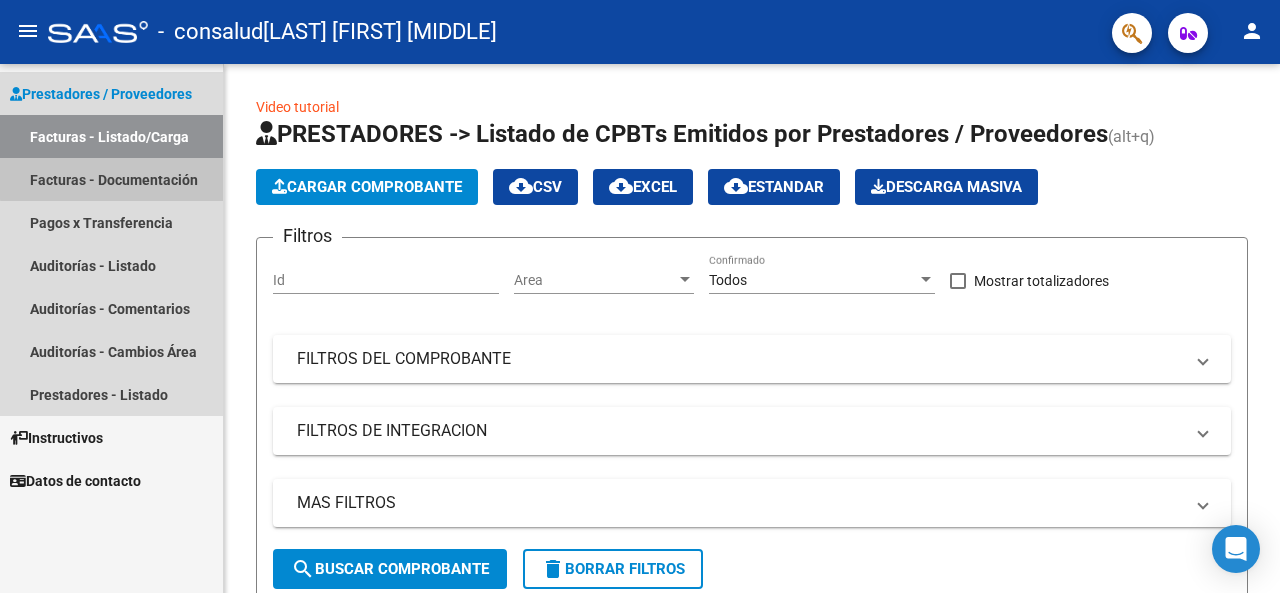 click on "Facturas - Documentación" at bounding box center (111, 179) 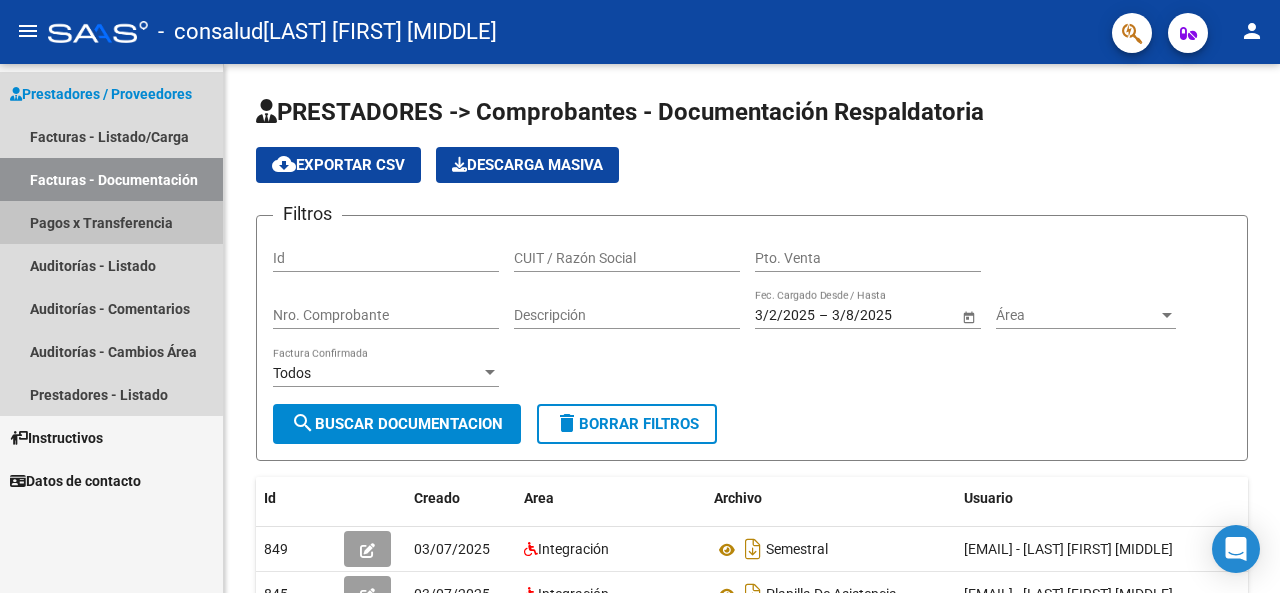 click on "Pagos x Transferencia" at bounding box center (111, 222) 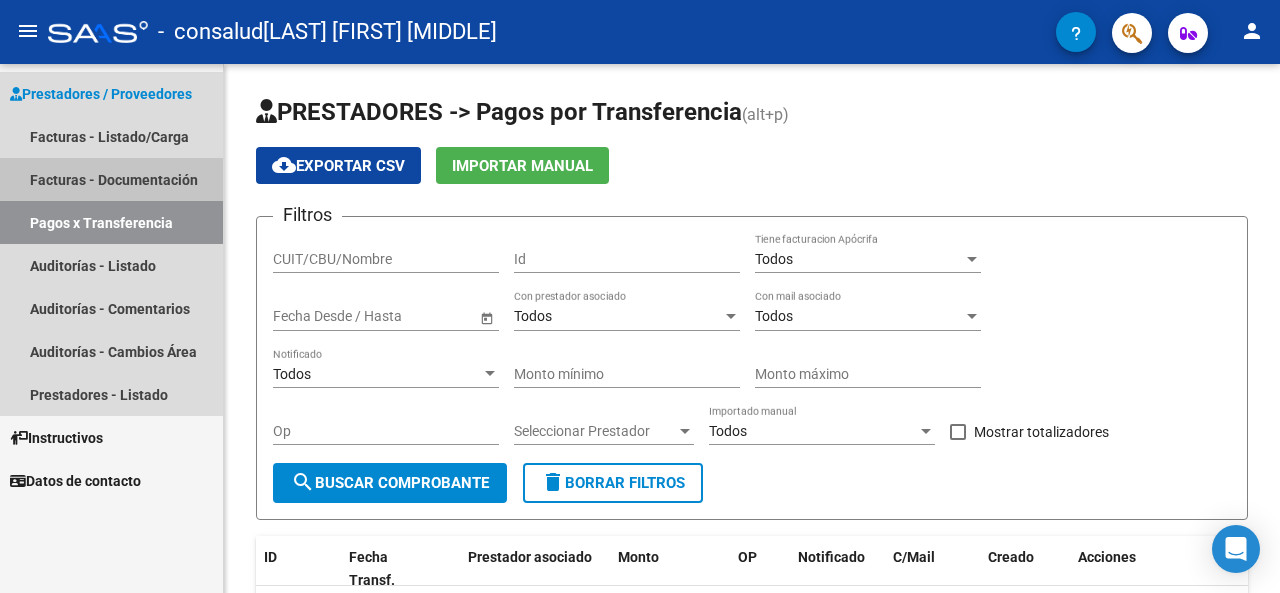click on "Facturas - Documentación" at bounding box center [111, 179] 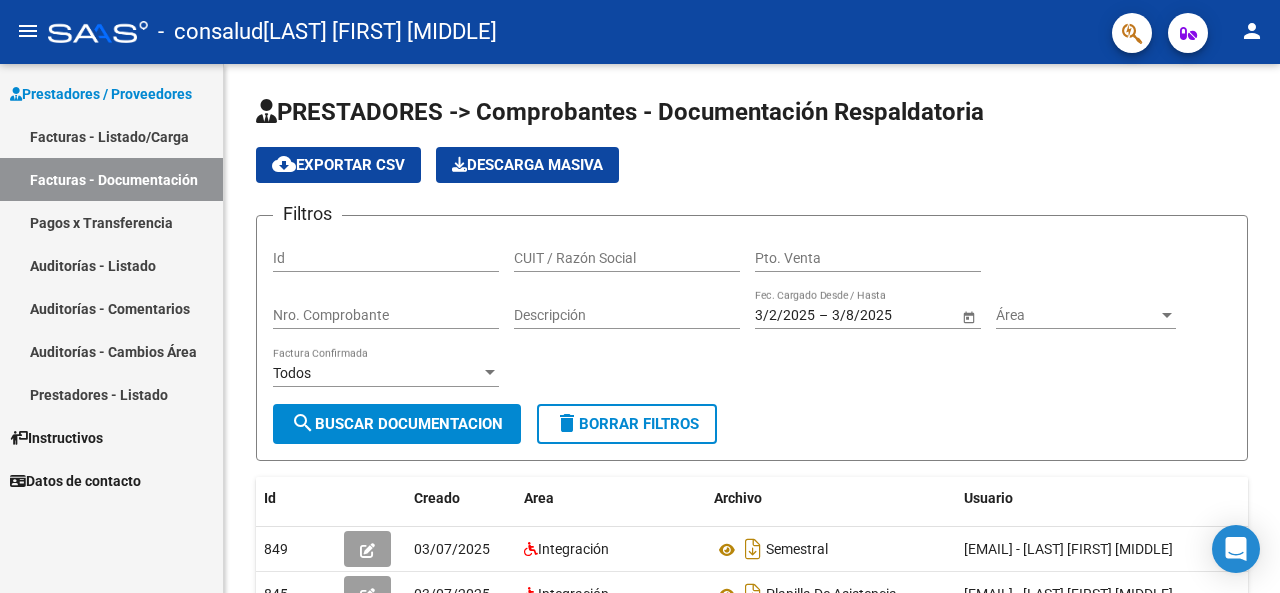 click on "Auditorías - Listado" at bounding box center [111, 265] 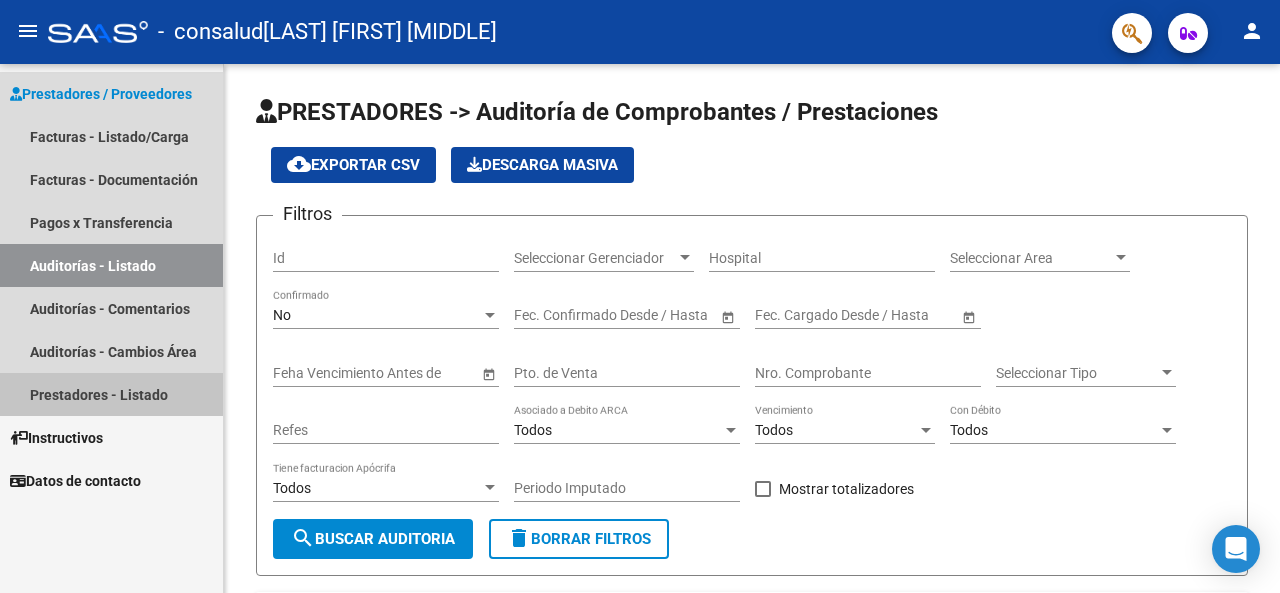 click on "Prestadores - Listado" at bounding box center (111, 394) 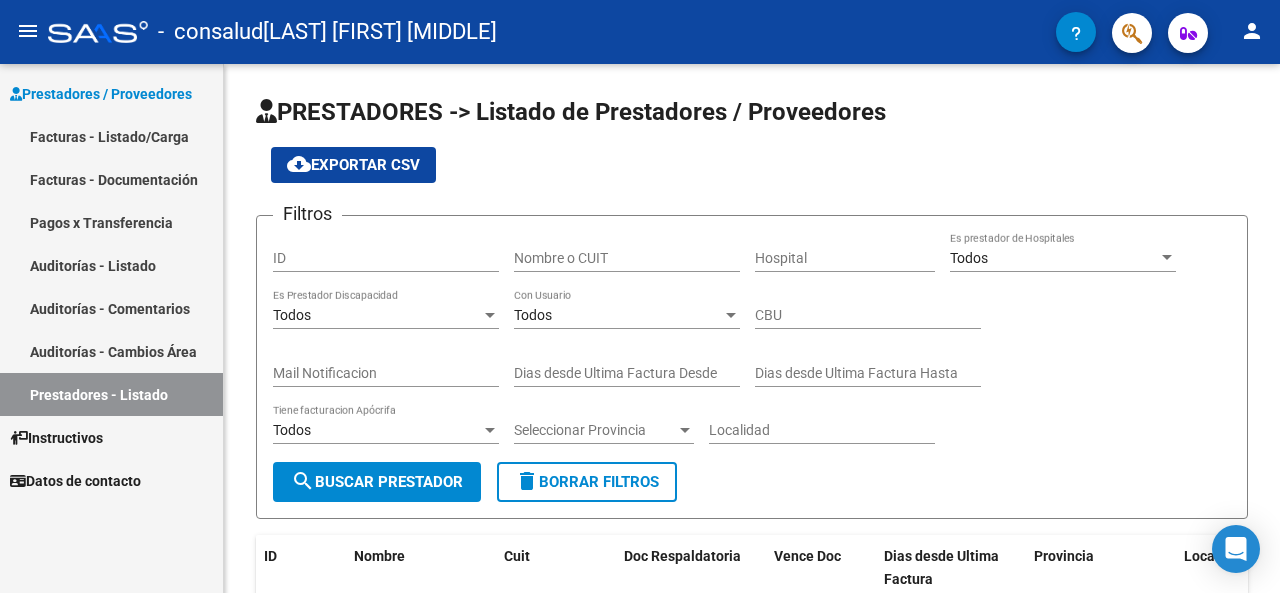 click on "Facturas - Documentación" at bounding box center [111, 179] 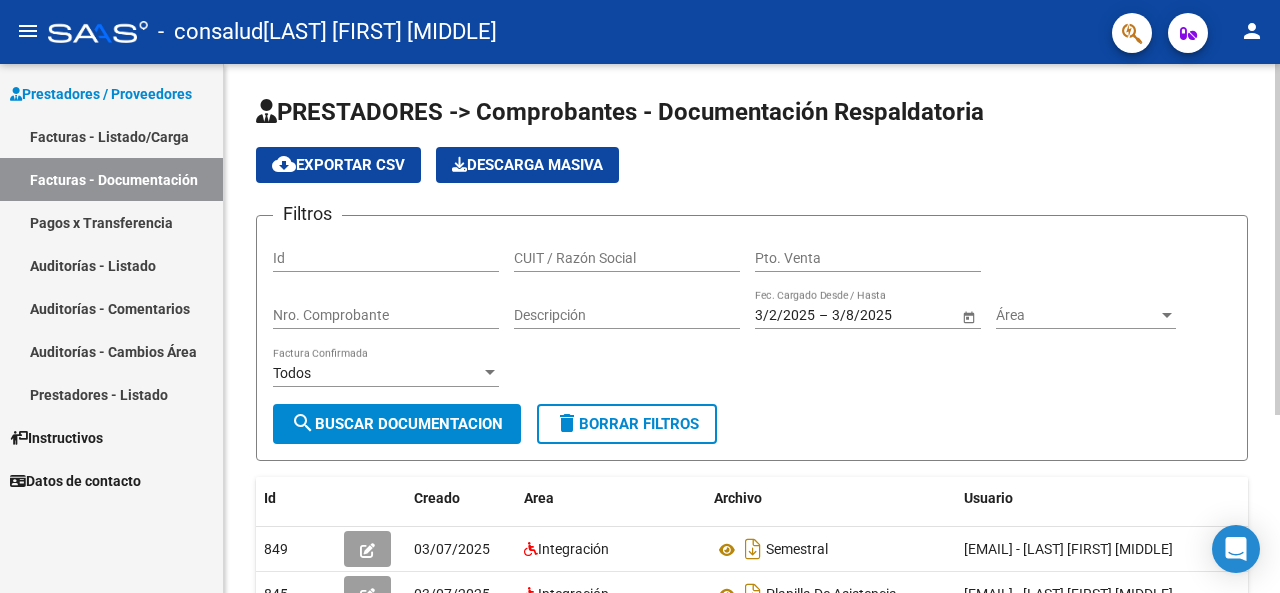click on "Id" 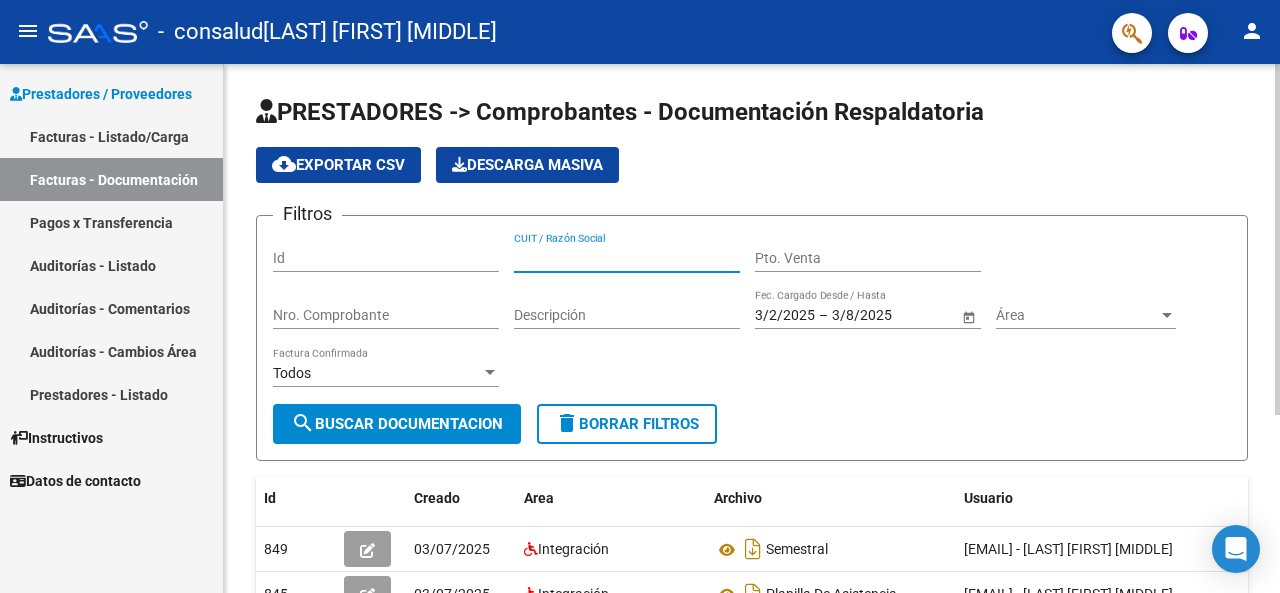 click on "CUIT / Razón Social" at bounding box center [627, 258] 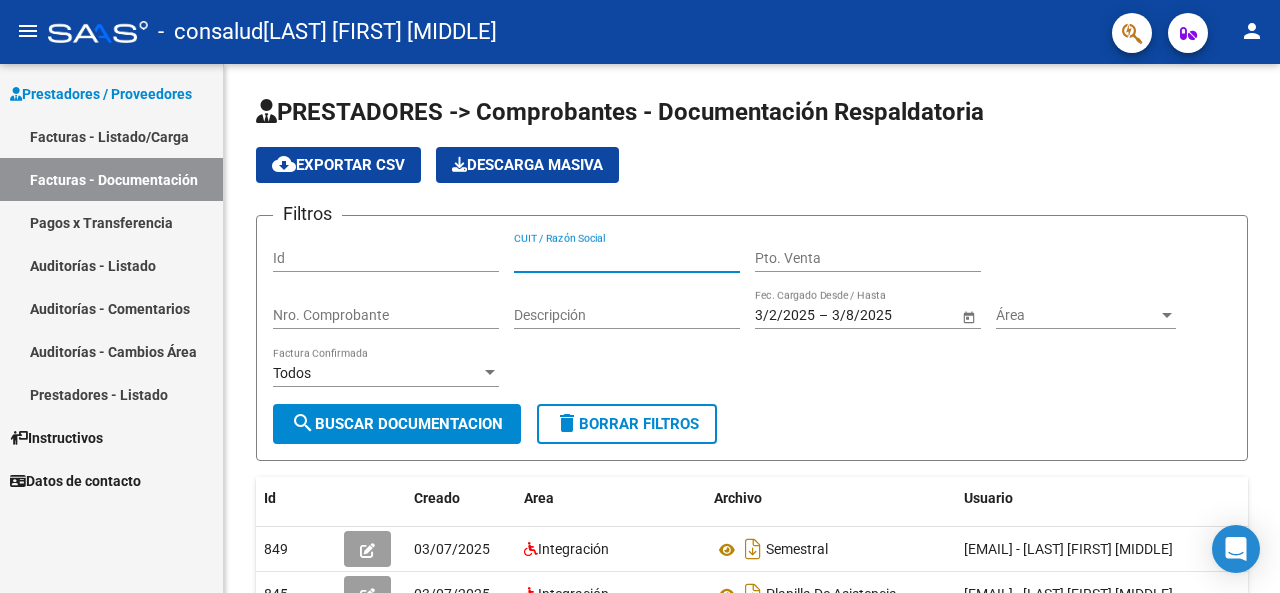 click on "Facturas - Listado/Carga" at bounding box center [111, 136] 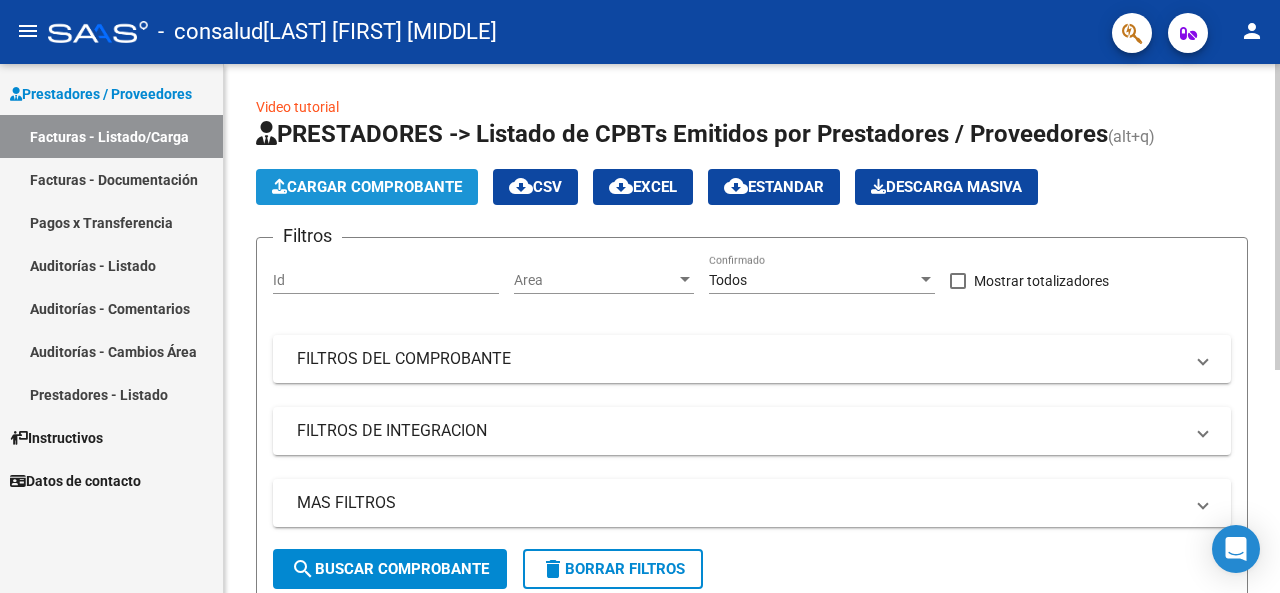 click on "Cargar Comprobante" 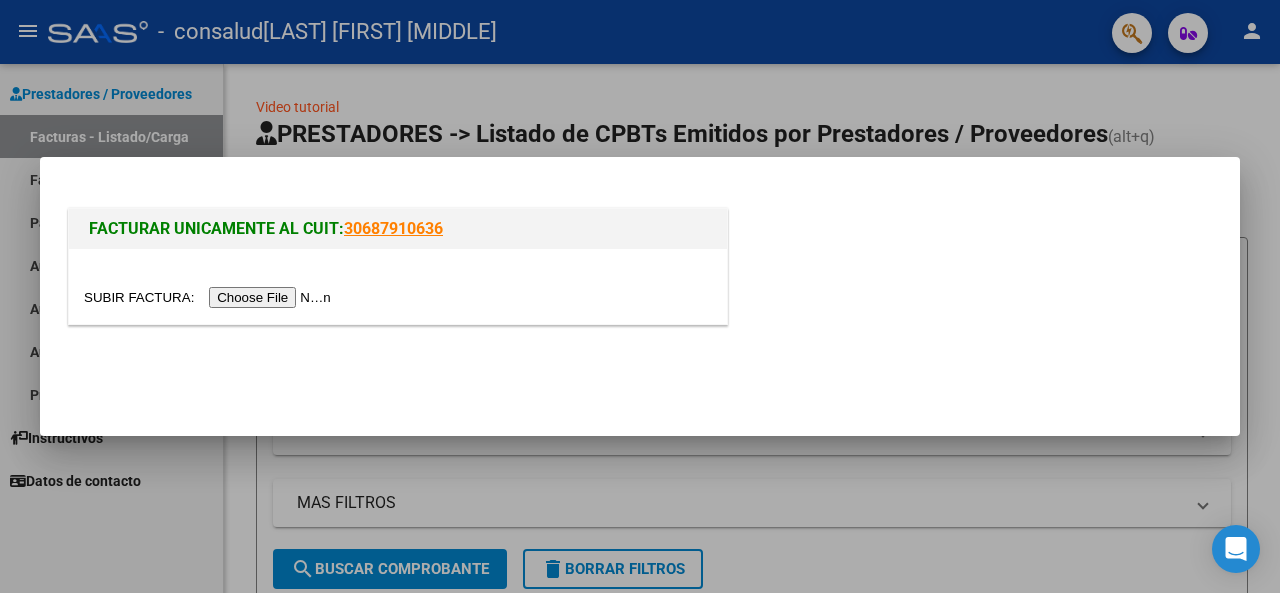 click at bounding box center [640, 296] 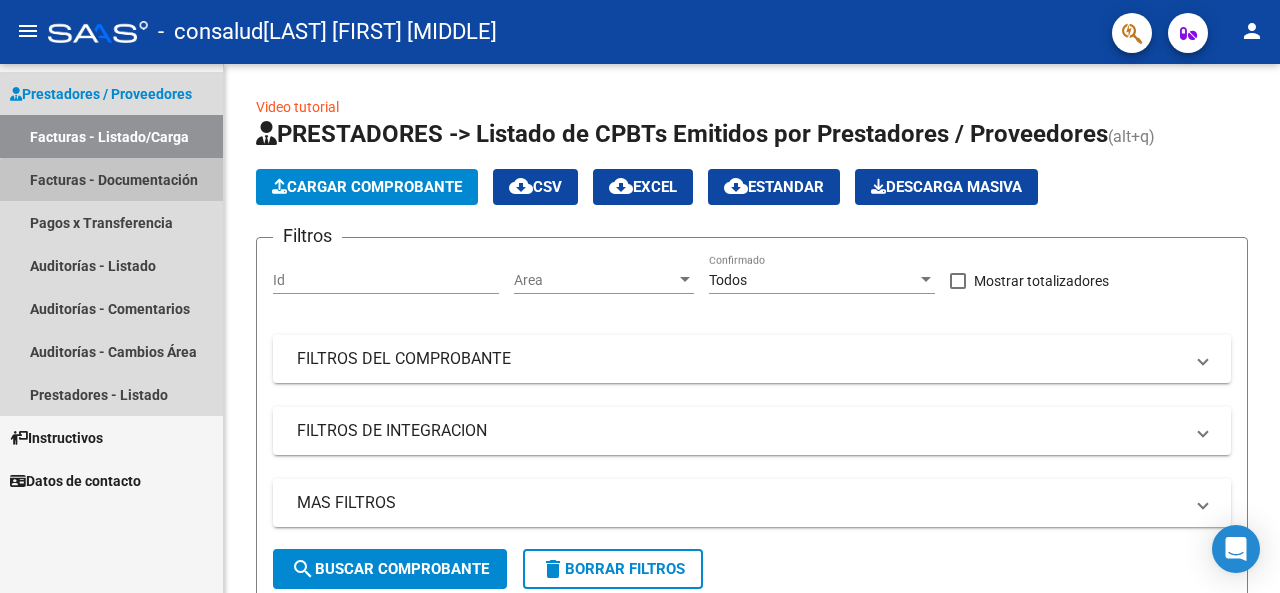 click on "Facturas - Documentación" at bounding box center [111, 179] 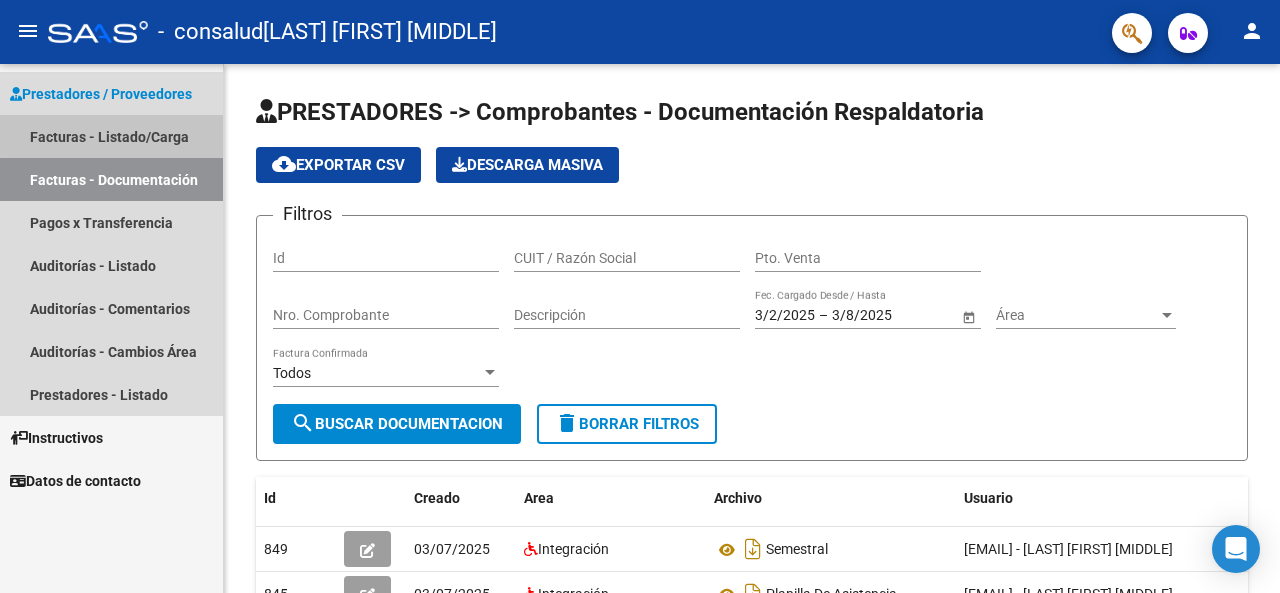 click on "Facturas - Listado/Carga" at bounding box center (111, 136) 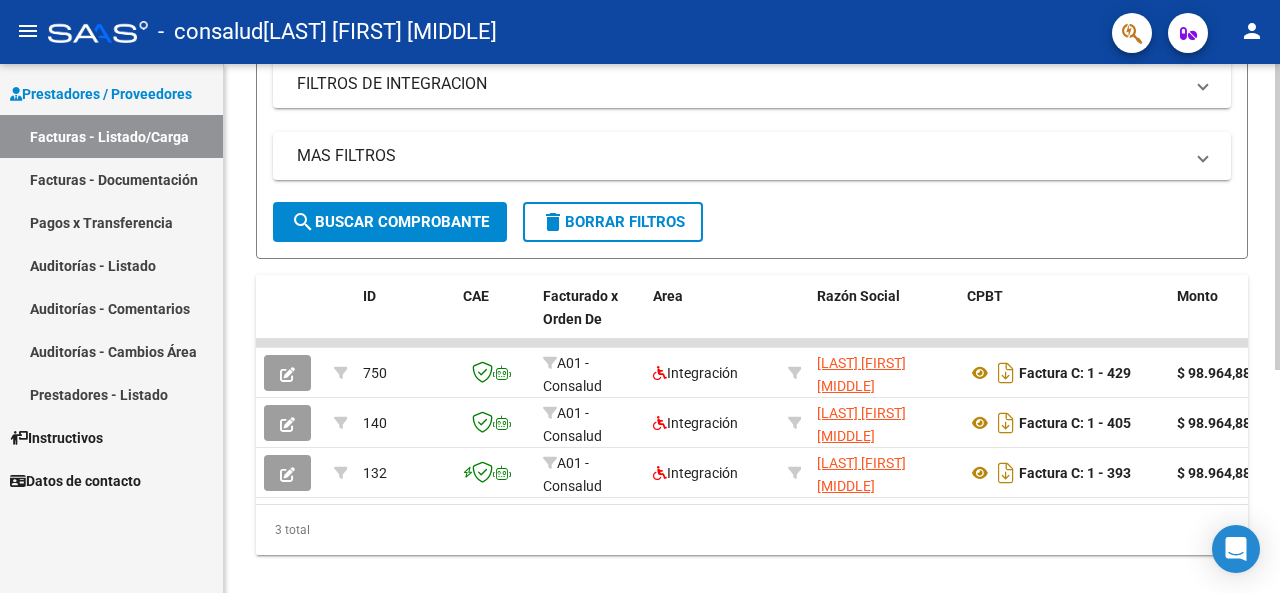 scroll, scrollTop: 386, scrollLeft: 0, axis: vertical 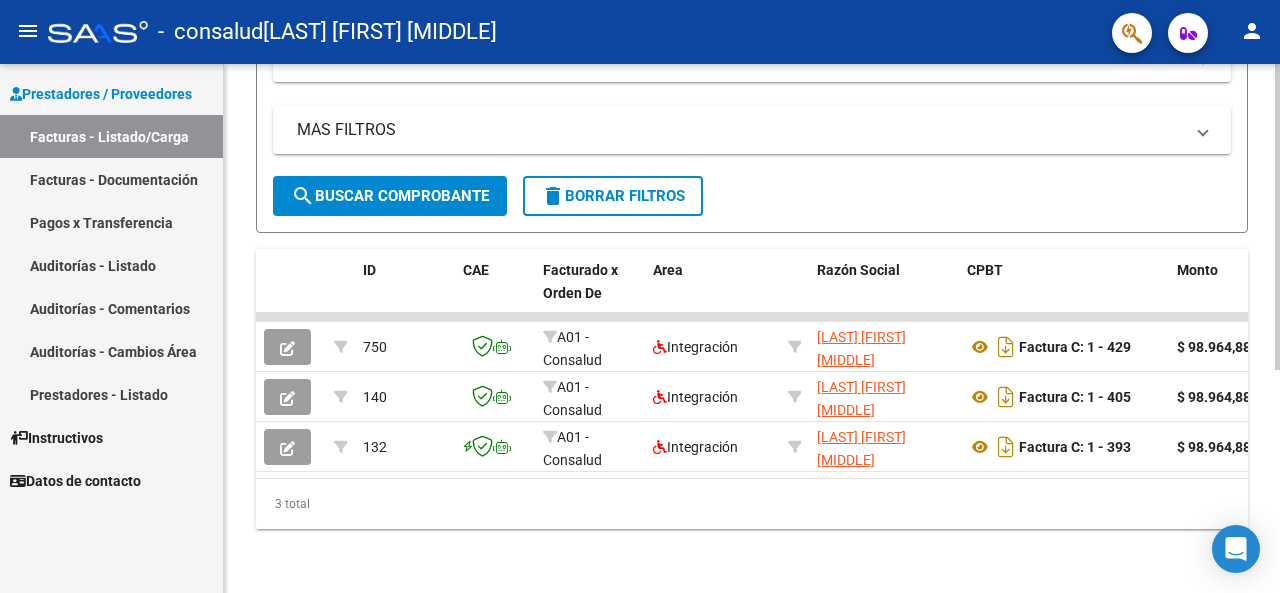 click 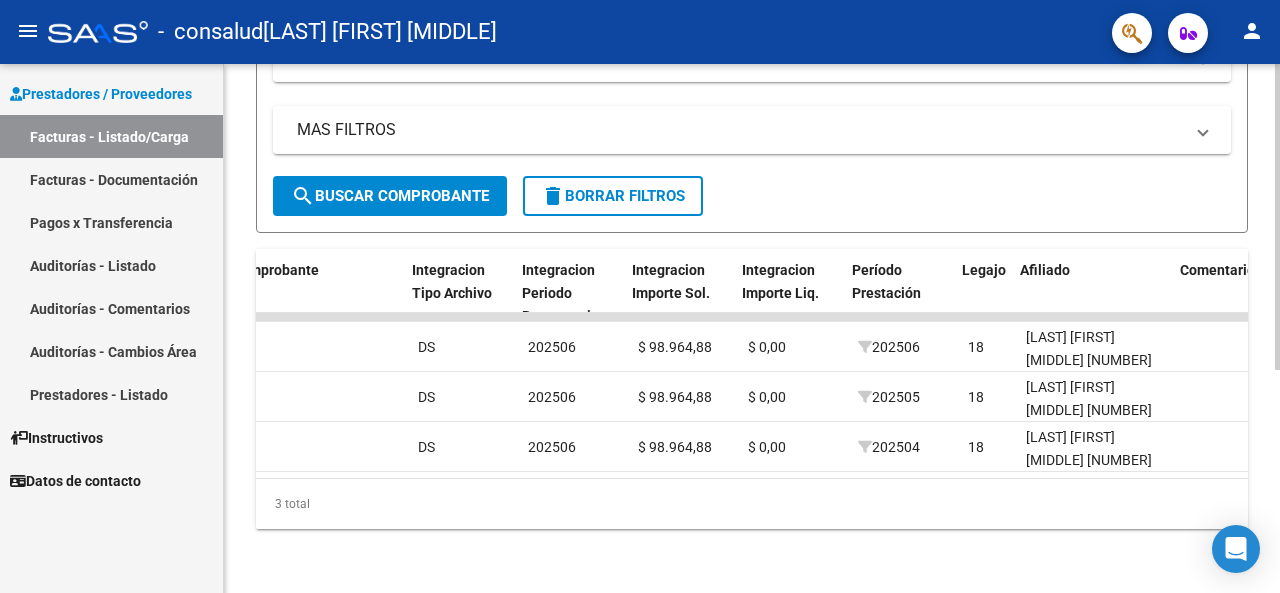 scroll, scrollTop: 0, scrollLeft: 2019, axis: horizontal 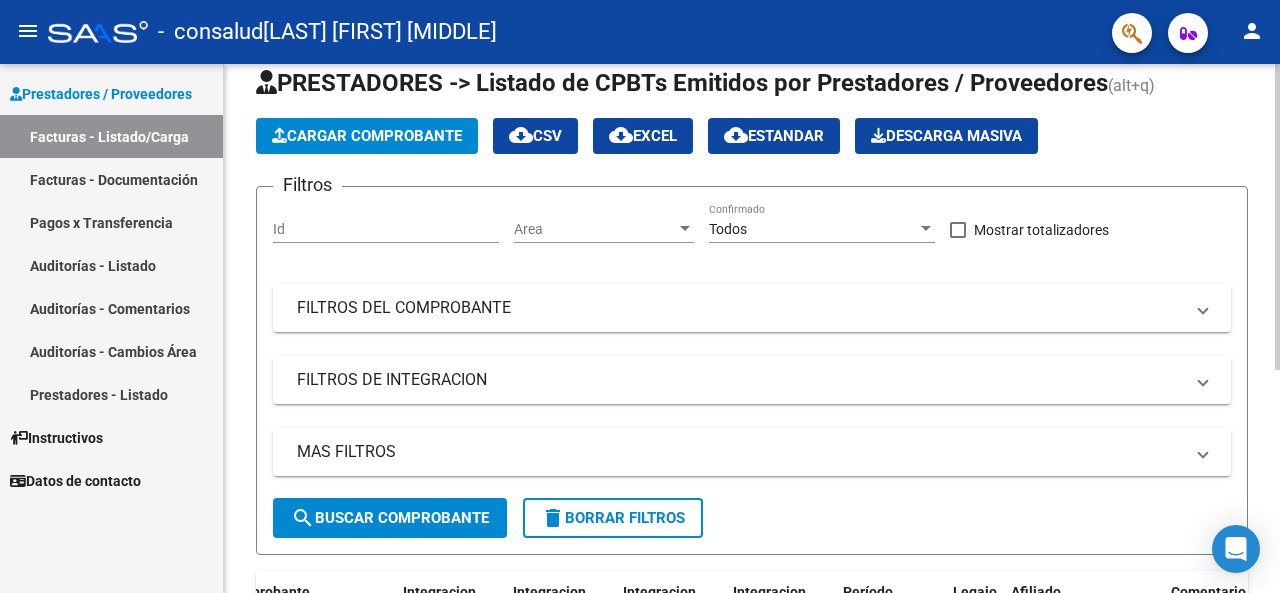 click 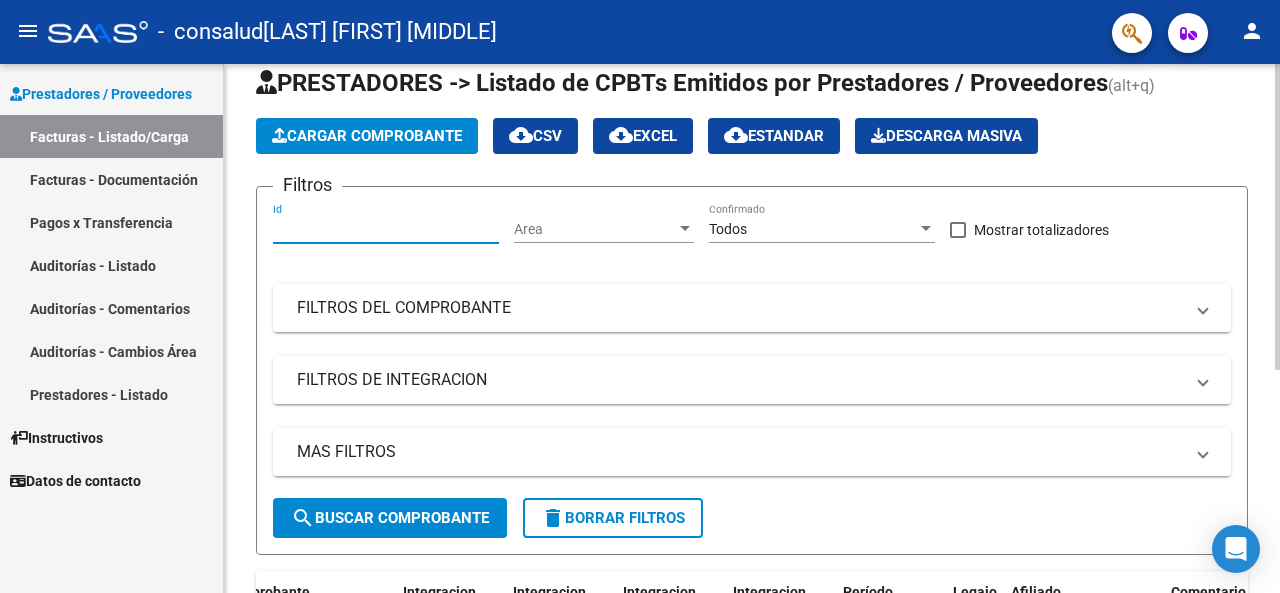 type on "1" 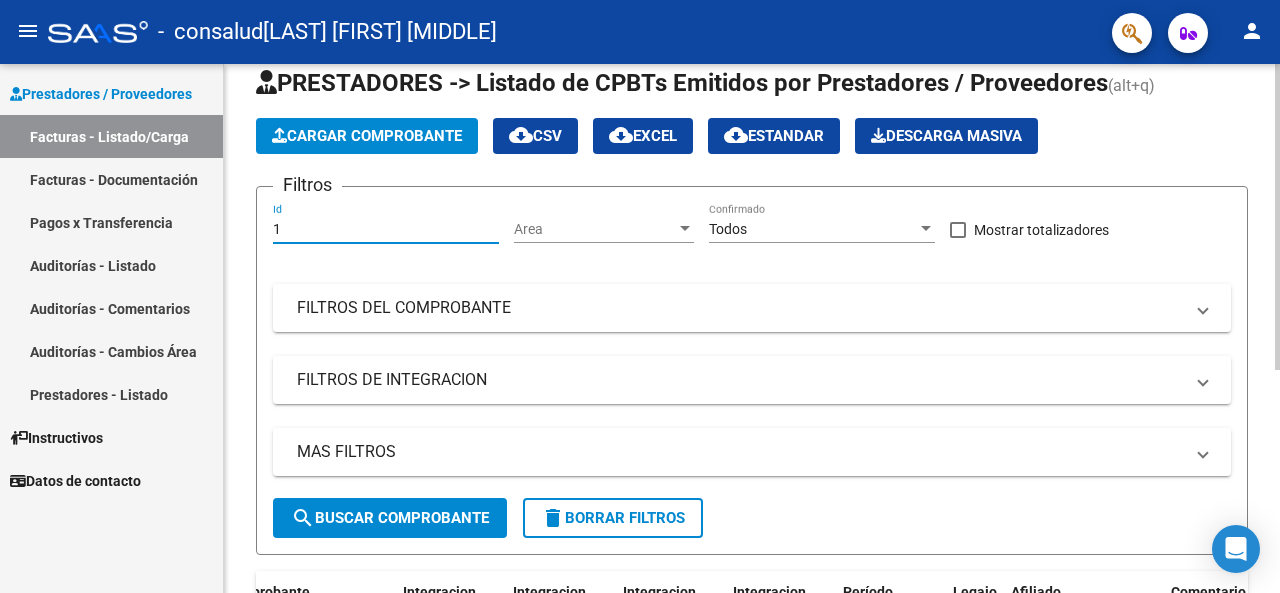 type 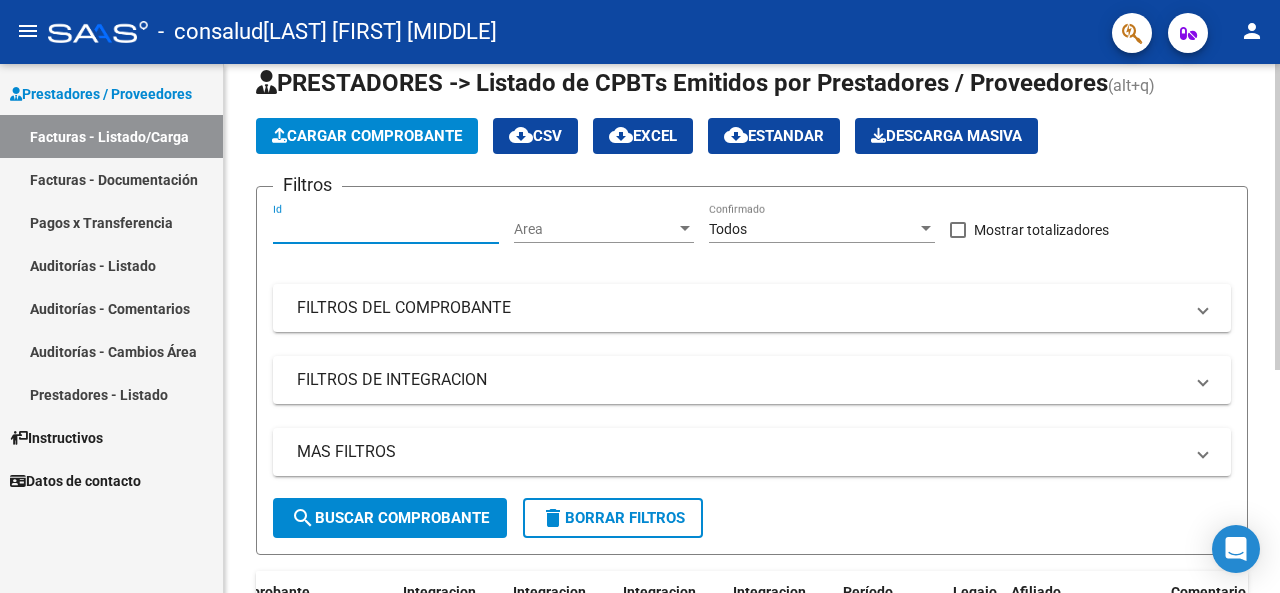 click on "Mostrar totalizadores" at bounding box center (1041, 230) 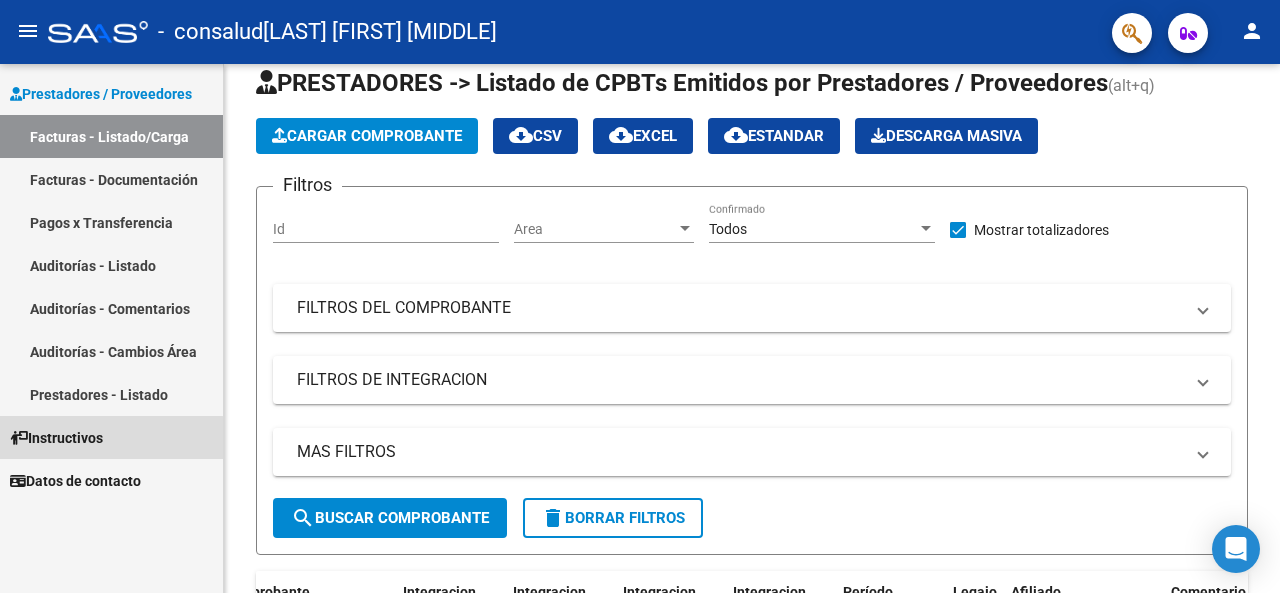 click on "Instructivos" at bounding box center [56, 438] 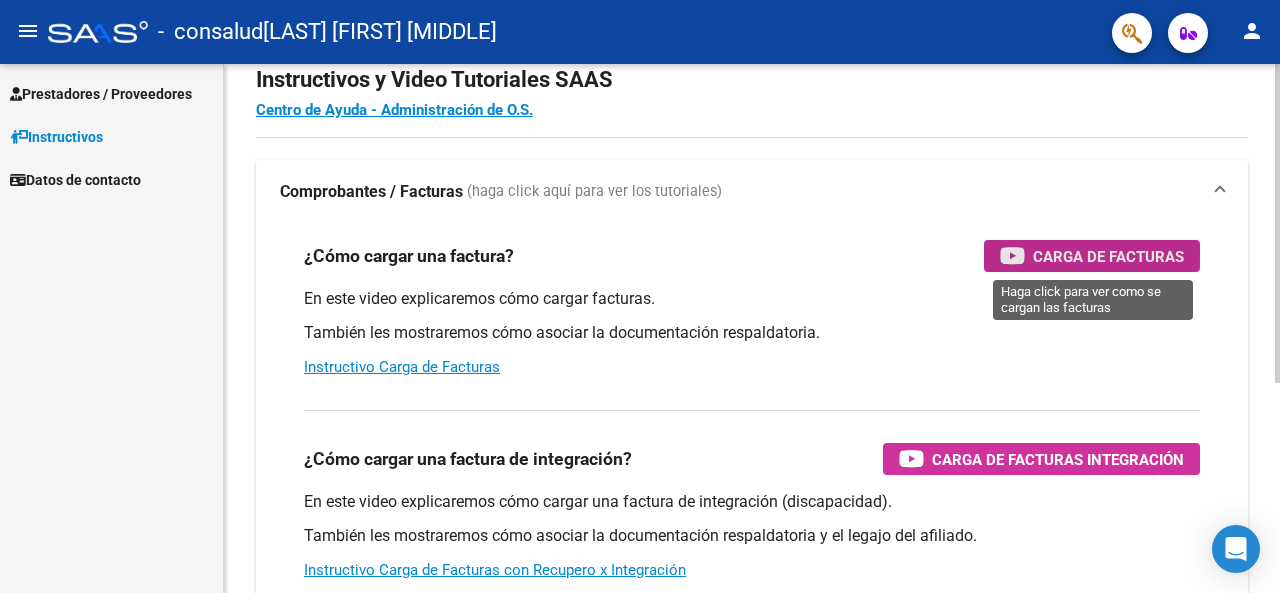click on "Carga de Facturas" at bounding box center [1108, 256] 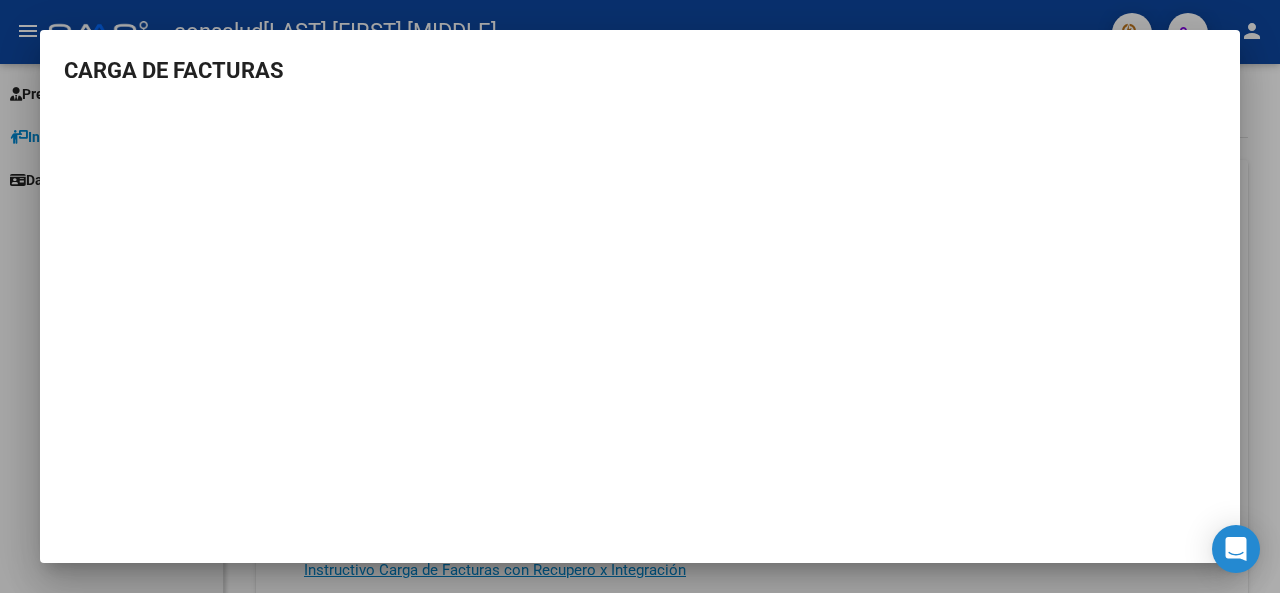 click at bounding box center (640, 296) 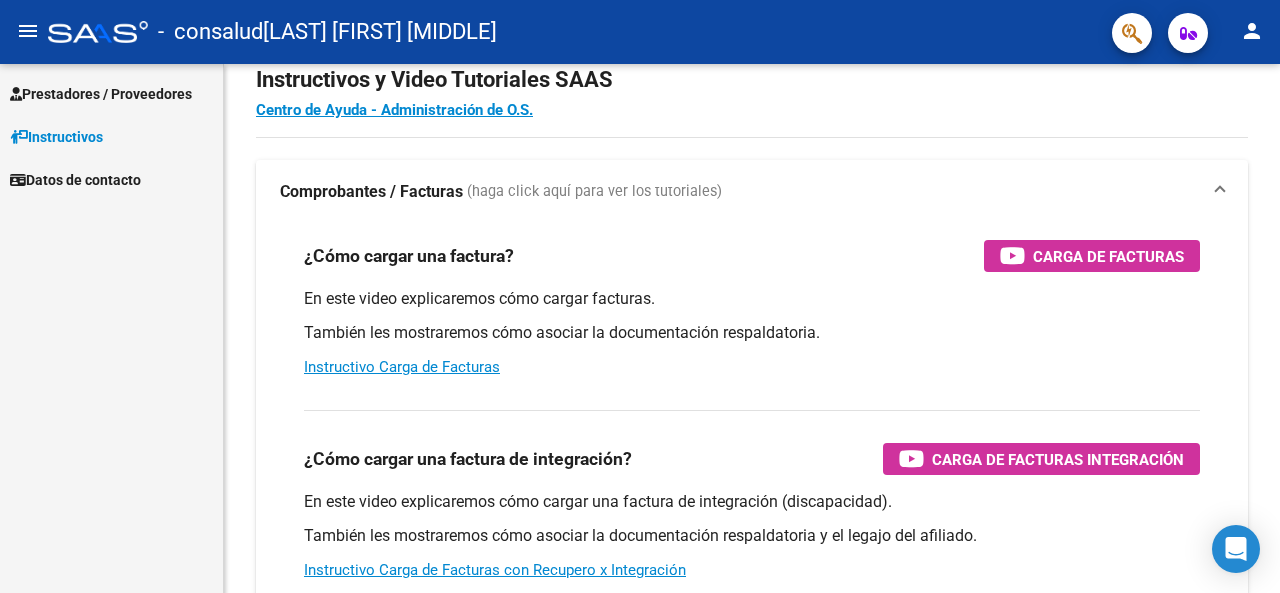 click on "Prestadores / Proveedores" at bounding box center [111, 93] 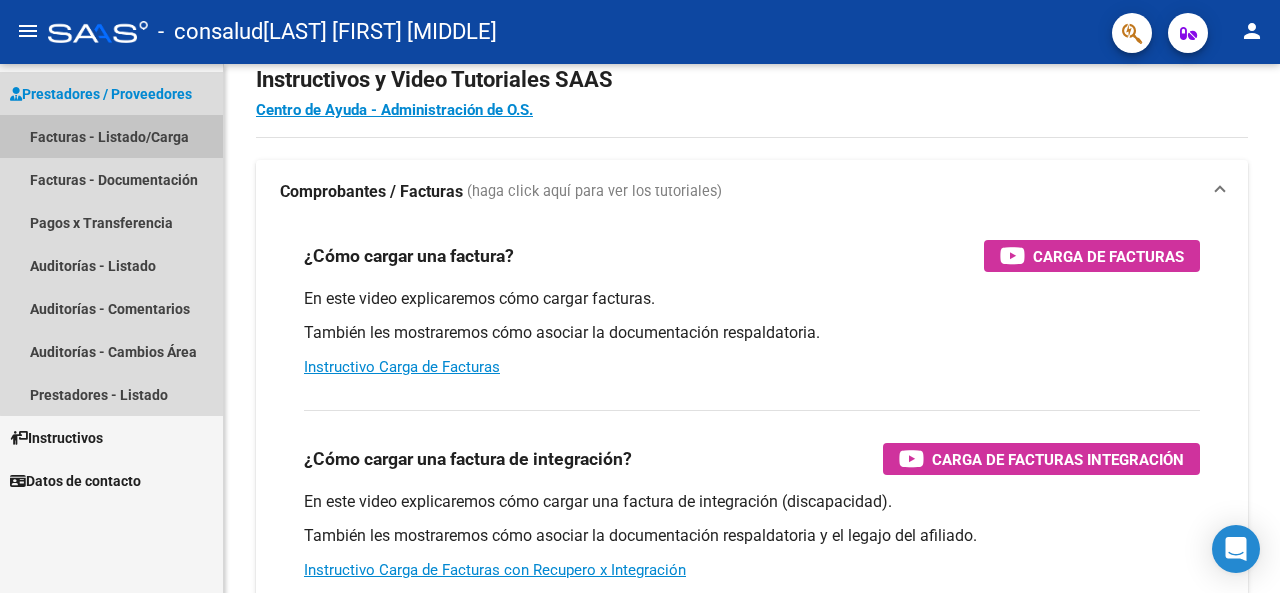 click on "Facturas - Listado/Carga" at bounding box center [111, 136] 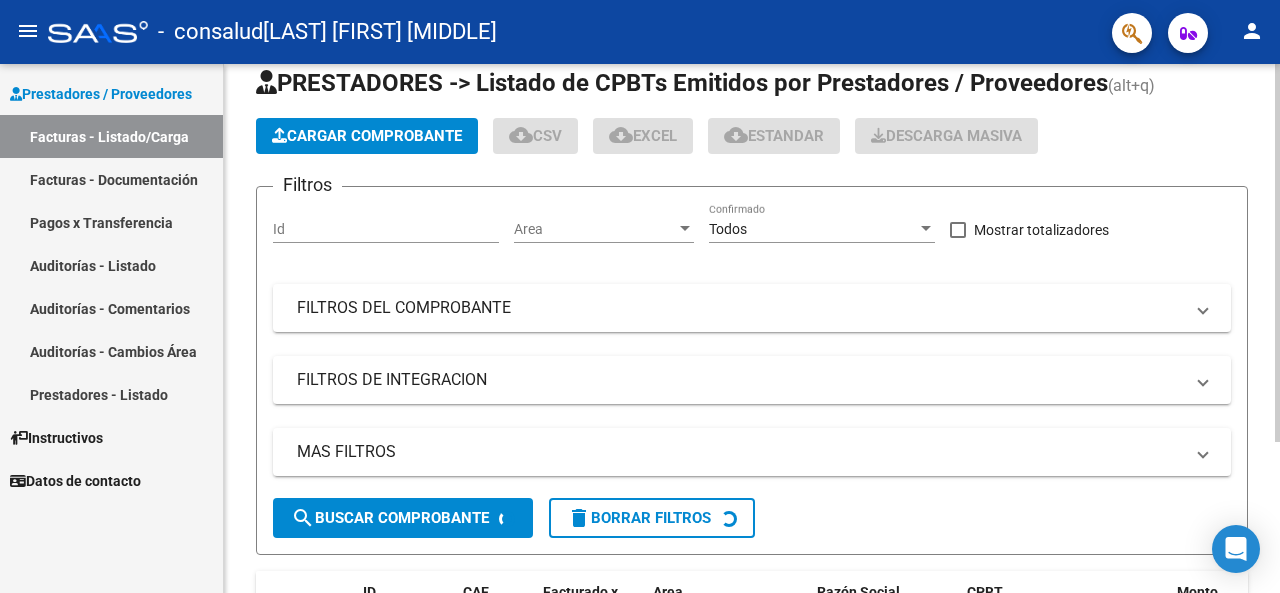 click on "Cargar Comprobante" 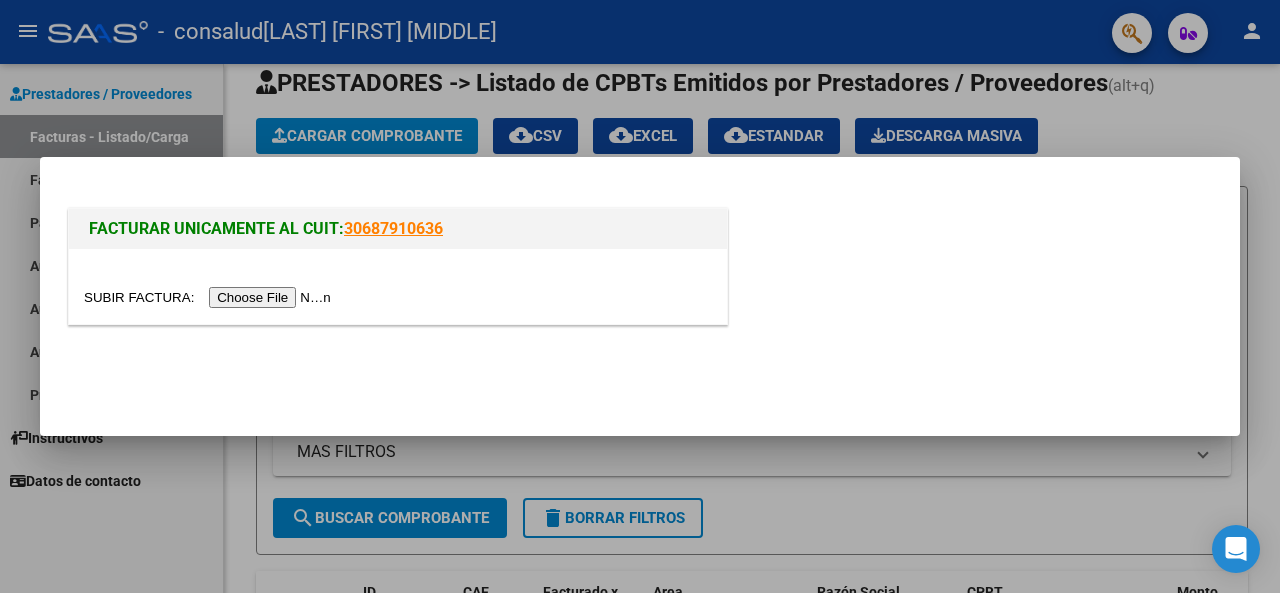 click at bounding box center [210, 297] 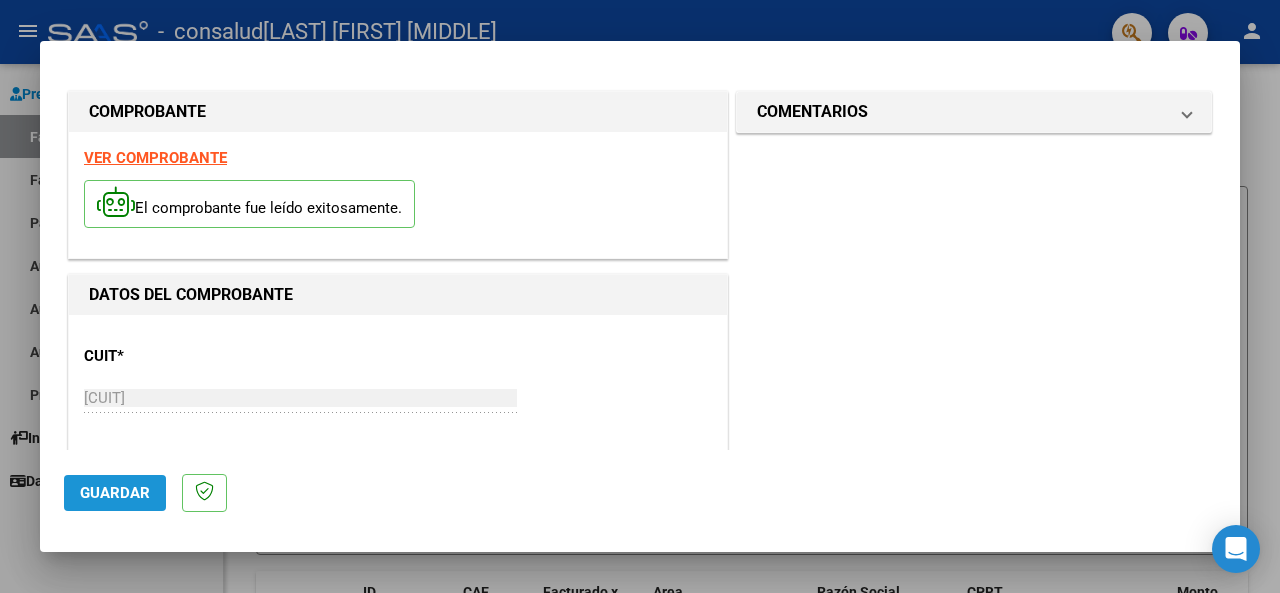 click on "Guardar" 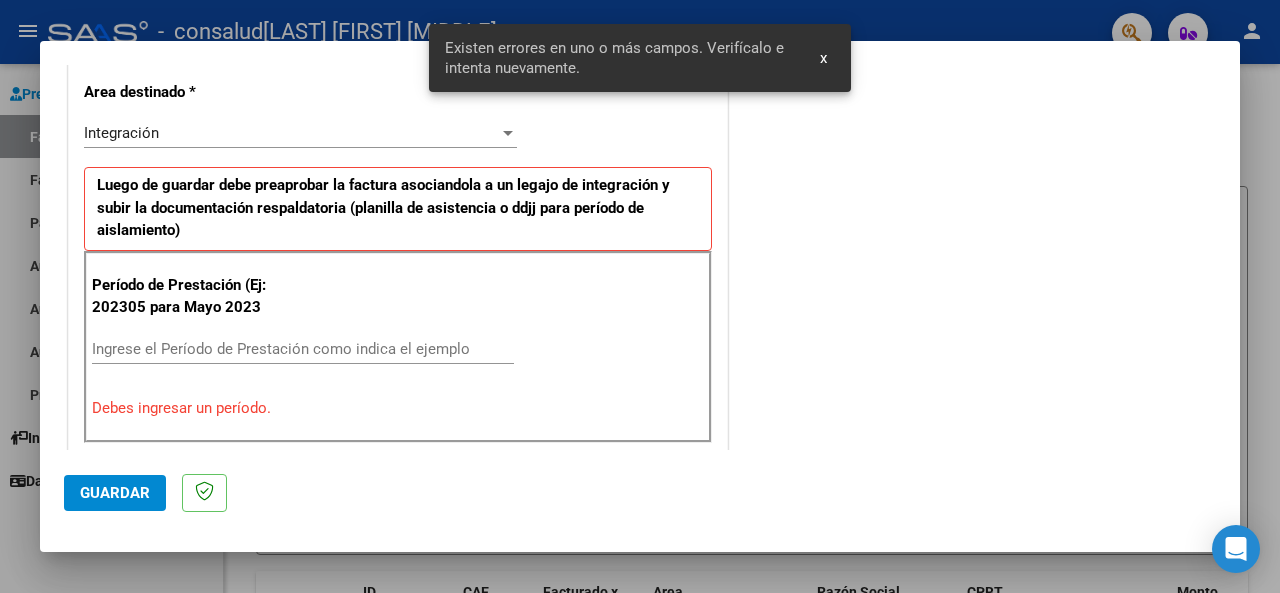 scroll, scrollTop: 485, scrollLeft: 0, axis: vertical 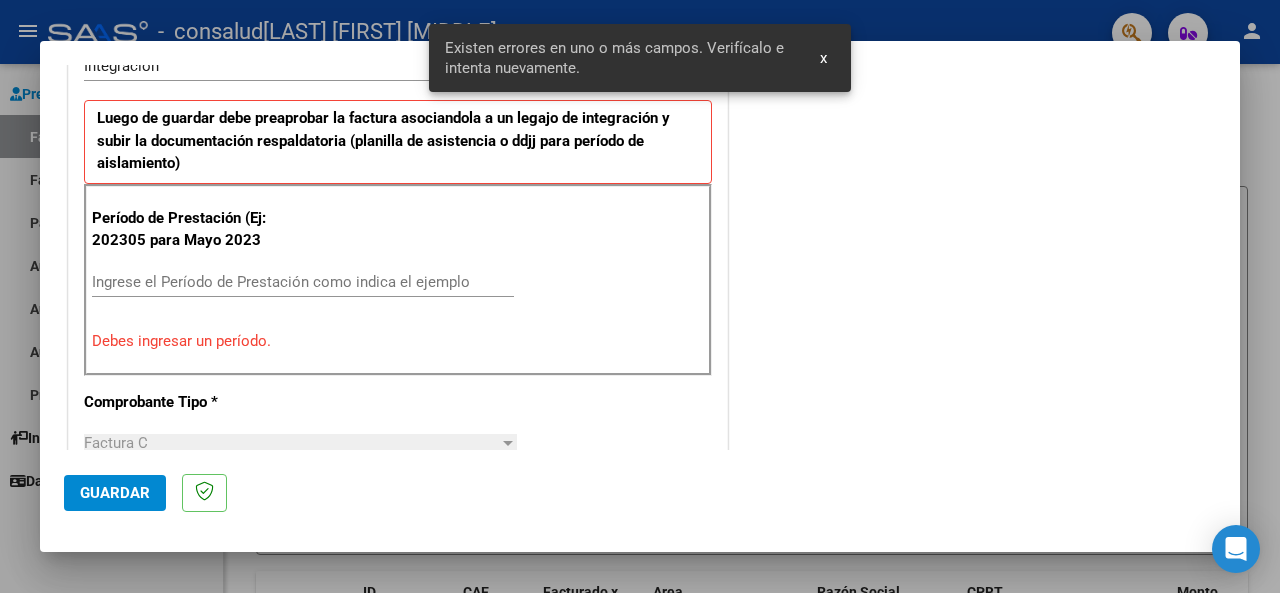 click on "Debes ingresar un período." at bounding box center [398, 341] 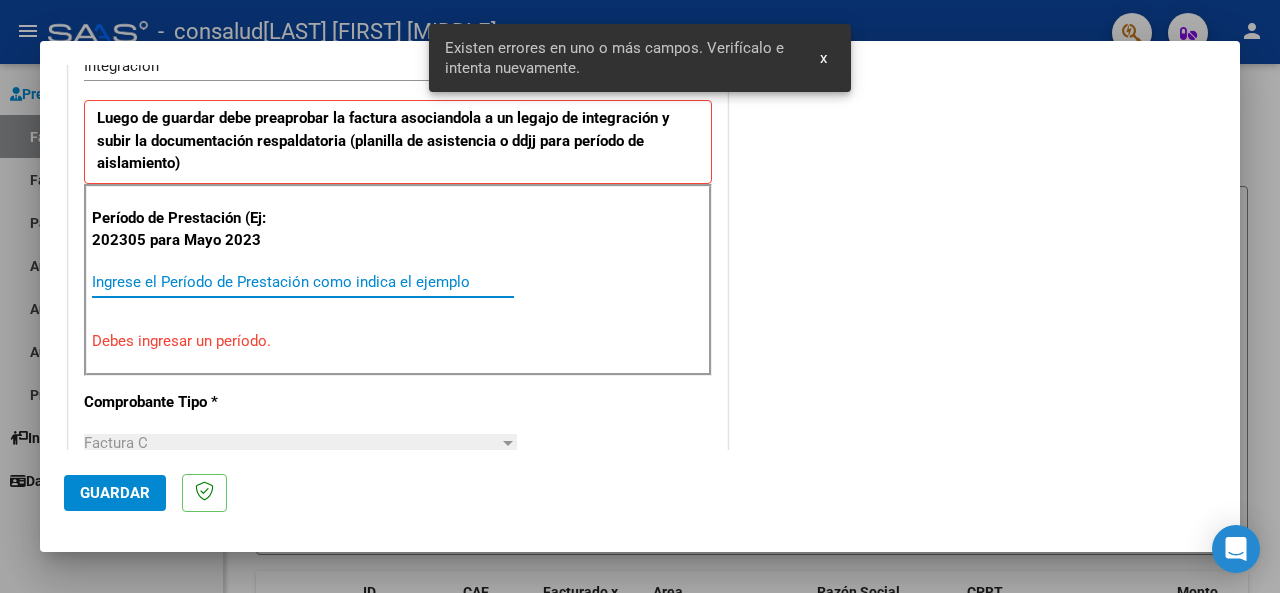 click on "Ingrese el Período de Prestación como indica el ejemplo" at bounding box center [303, 282] 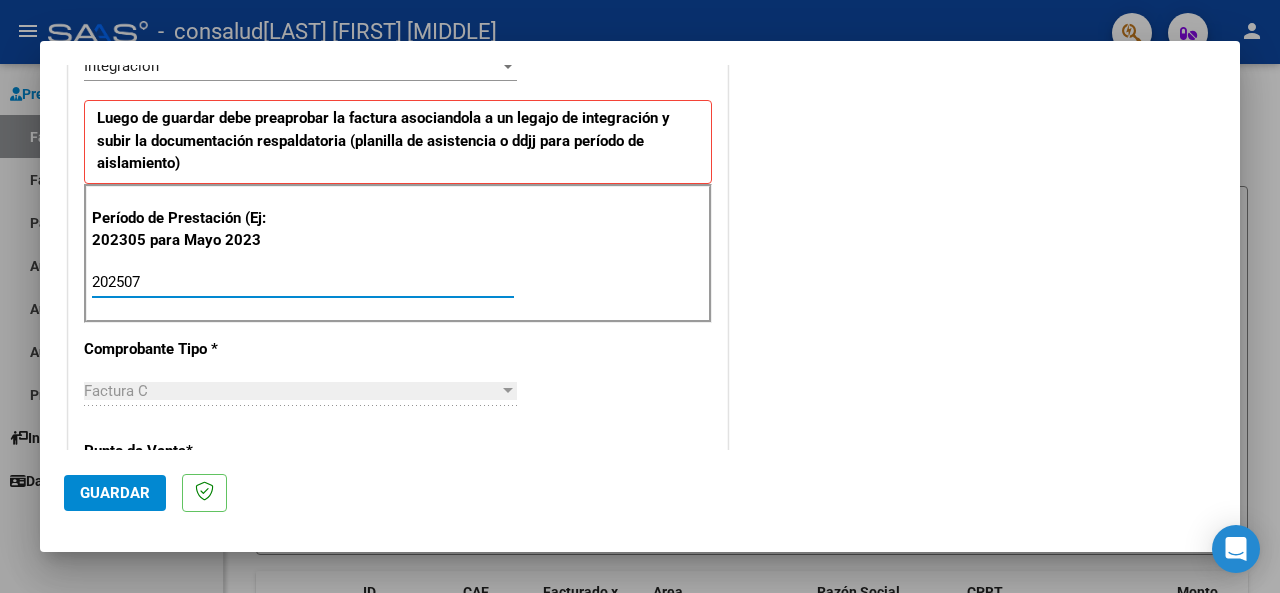 type on "202507" 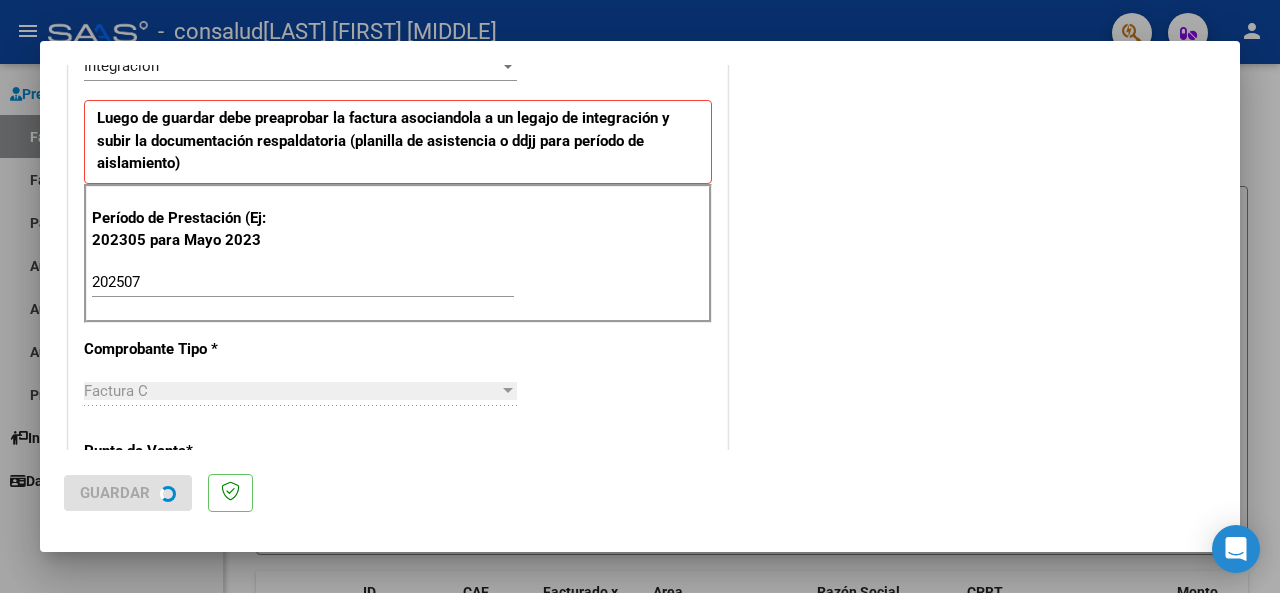 scroll, scrollTop: 0, scrollLeft: 0, axis: both 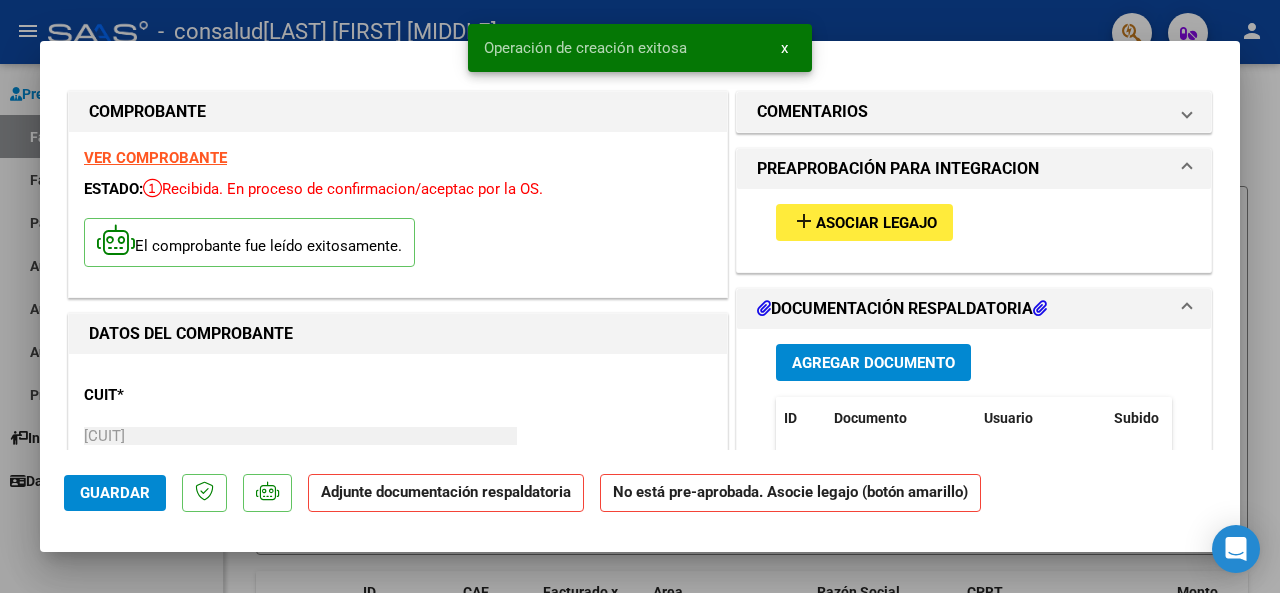 click on "Asociar Legajo" at bounding box center [876, 223] 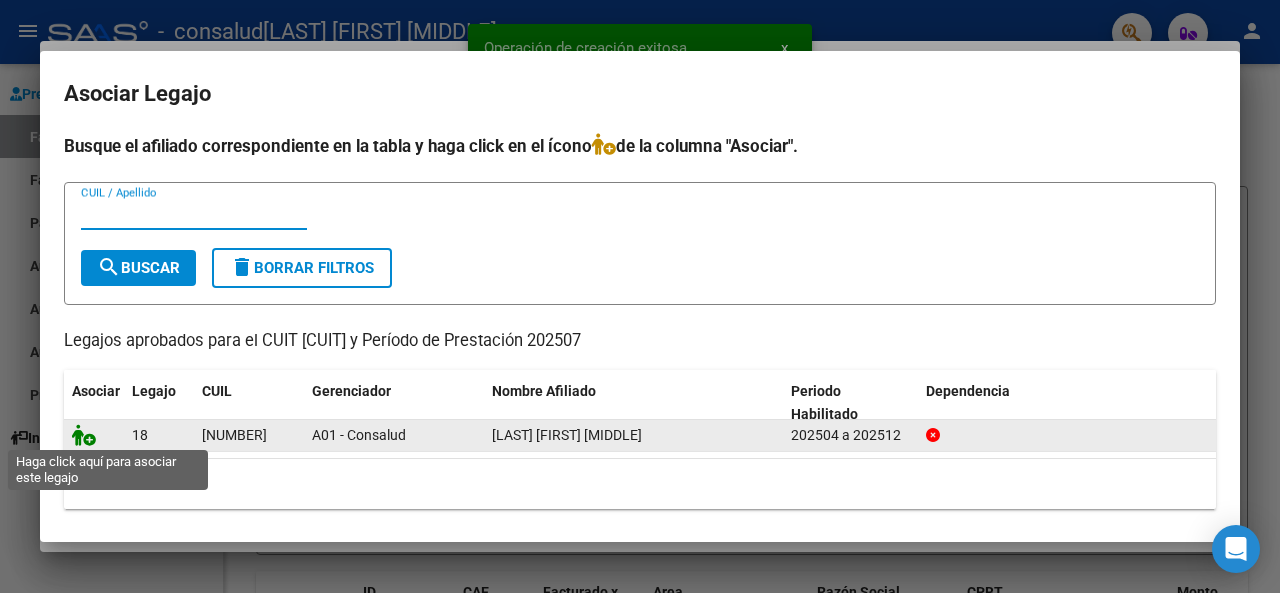click 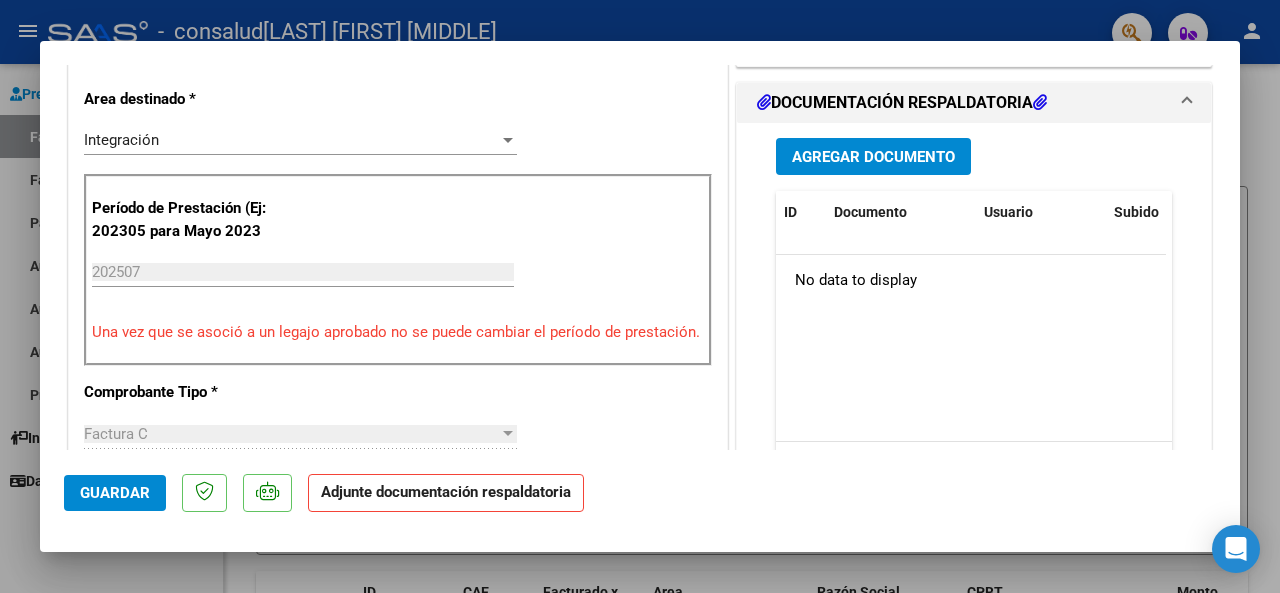 scroll, scrollTop: 494, scrollLeft: 0, axis: vertical 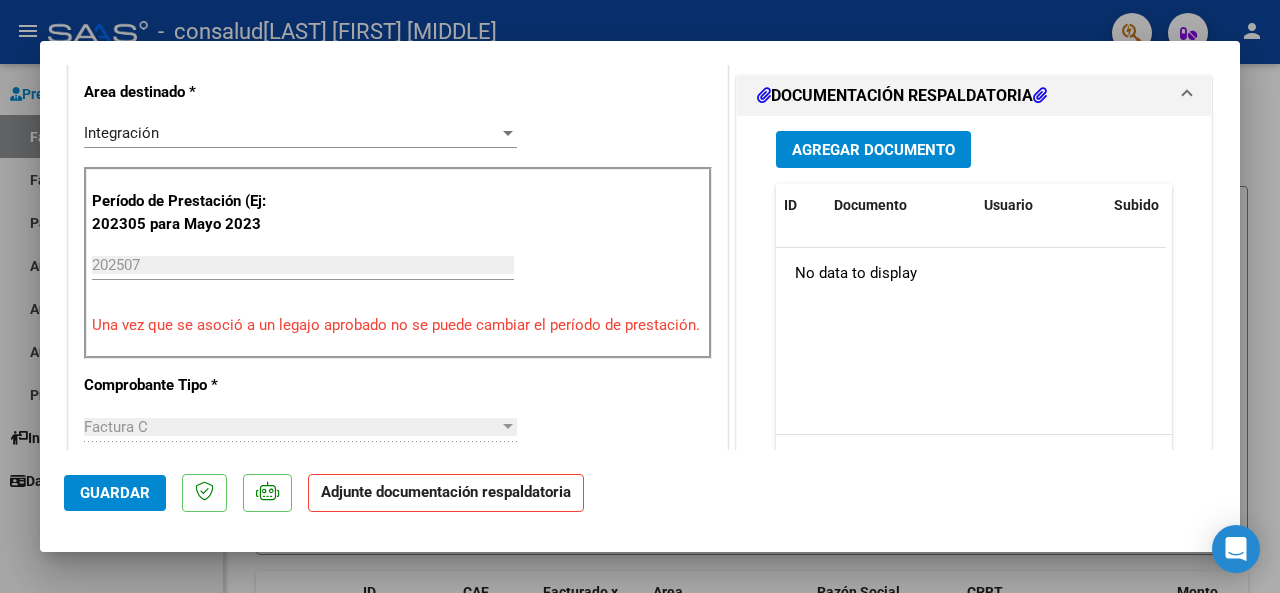 click on "Agregar Documento" at bounding box center (873, 150) 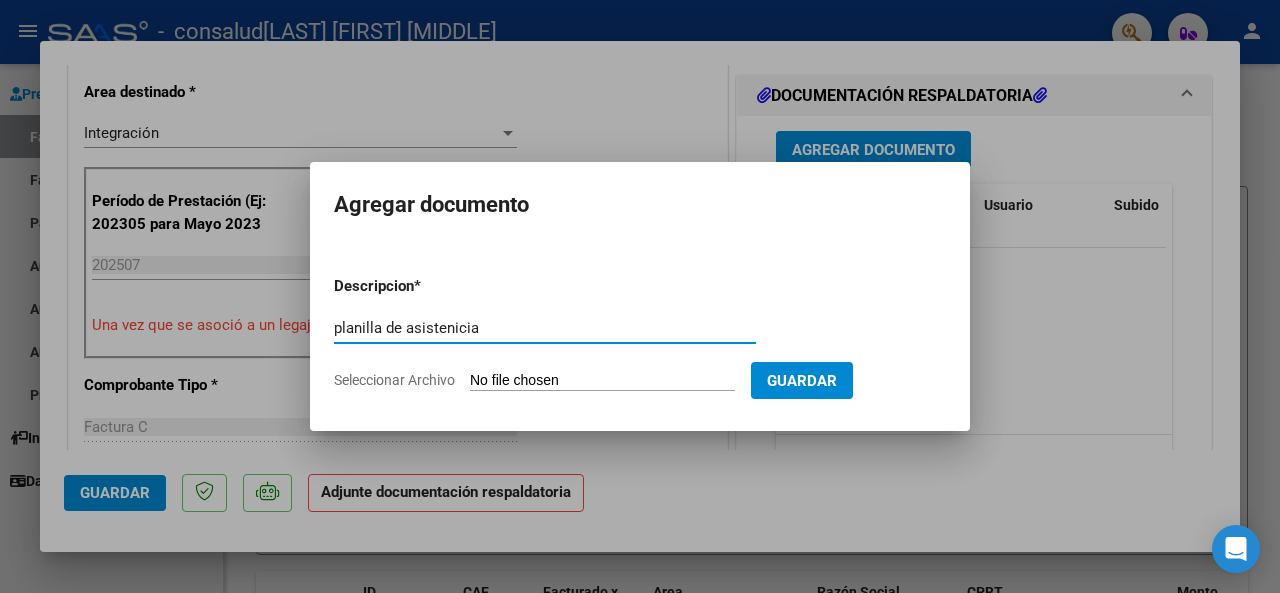 type on "planilla de asistenicia" 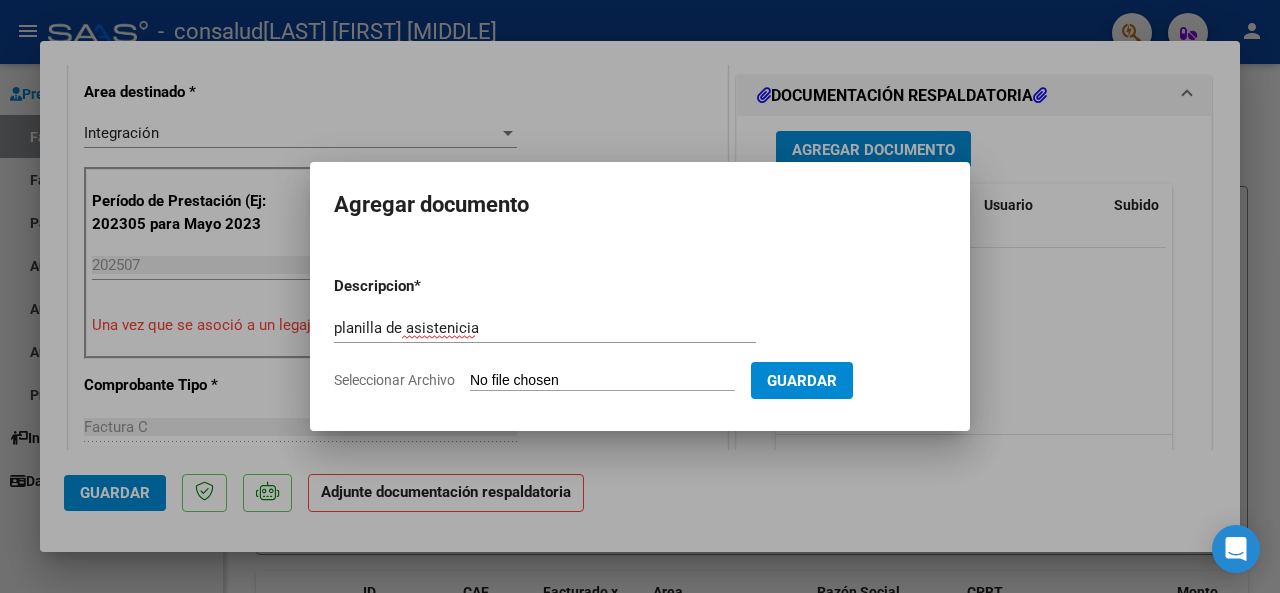 click on "Descripcion * planilla de asistenicia Escriba aquí una descripcion Seleccionar Archivo Guardar" at bounding box center [640, 333] 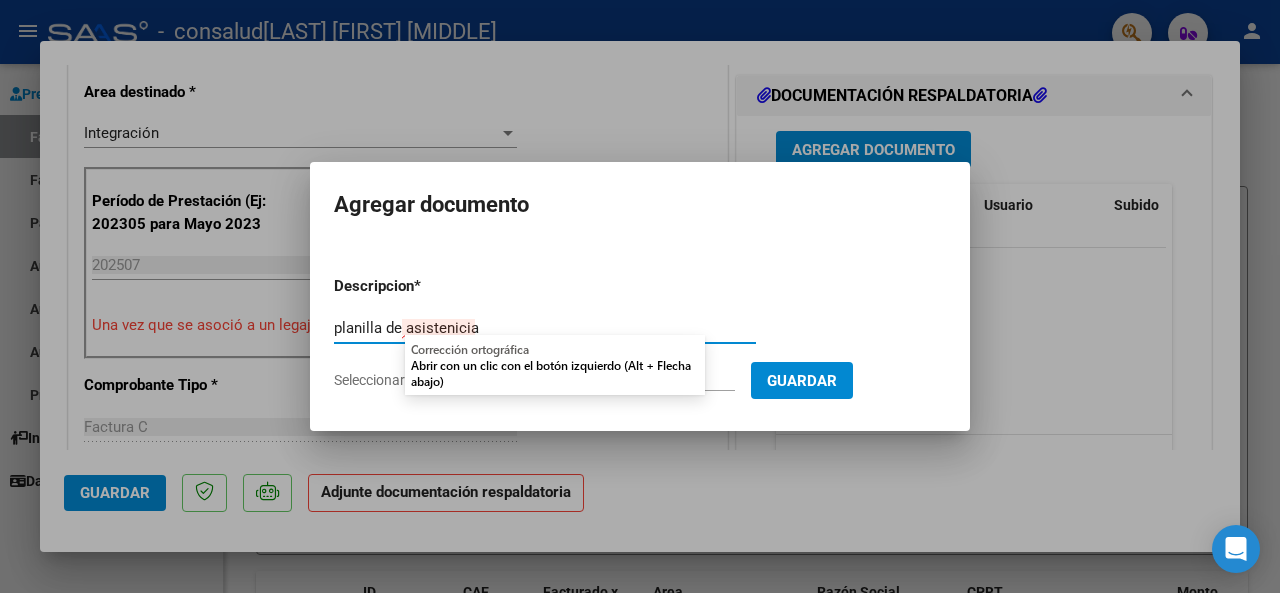 click on "planilla de asistenicia" at bounding box center [545, 328] 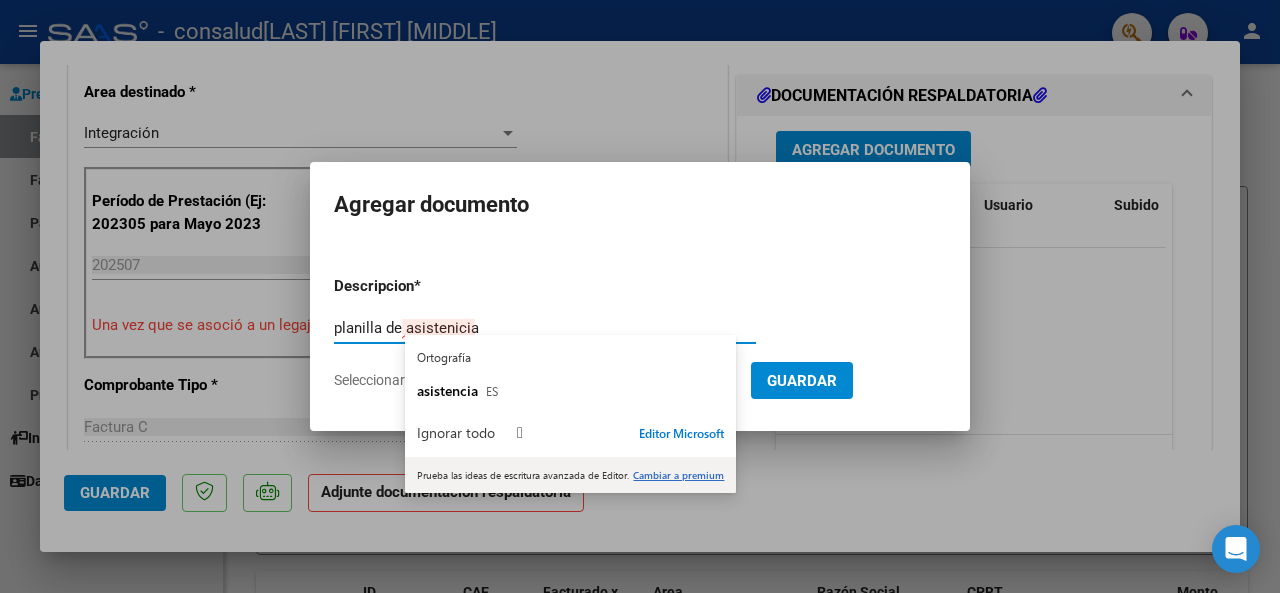 click on "planilla de asistenicia" at bounding box center [545, 328] 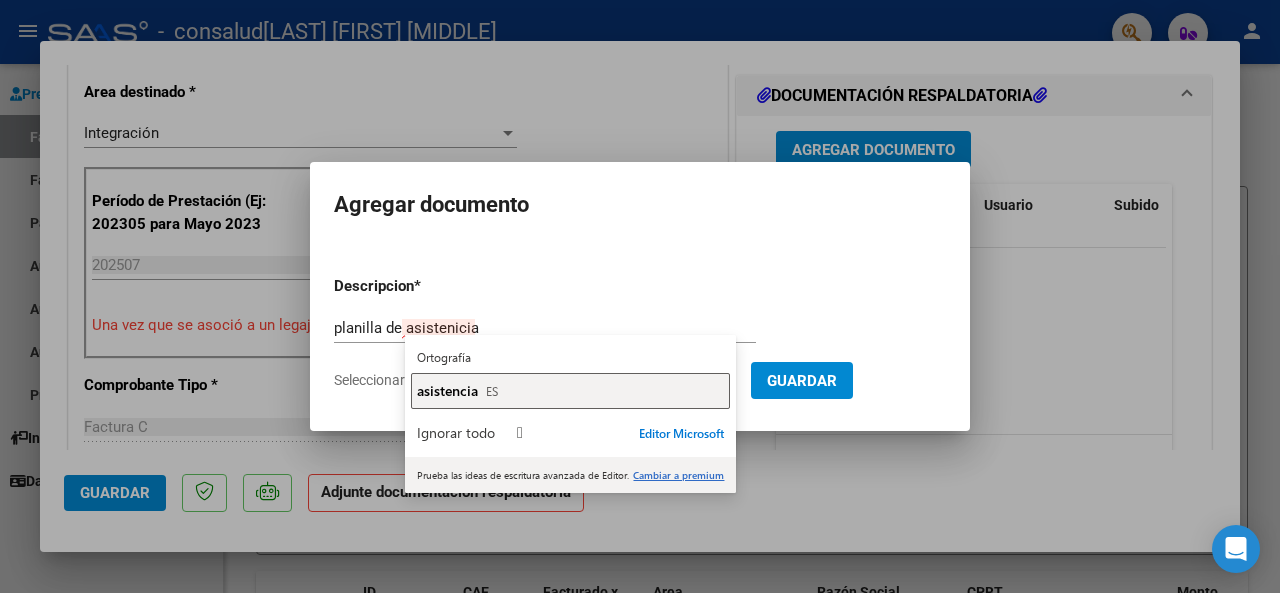 click on "asistencia" at bounding box center (447, 390) 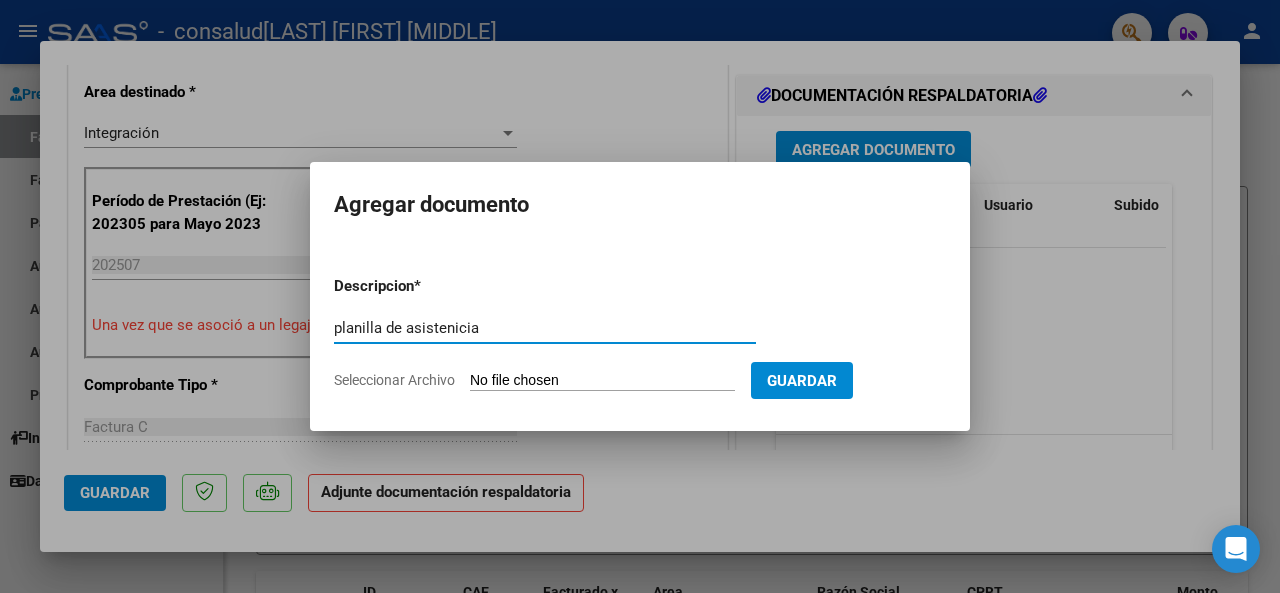 click on "Seleccionar Archivo" at bounding box center [602, 381] 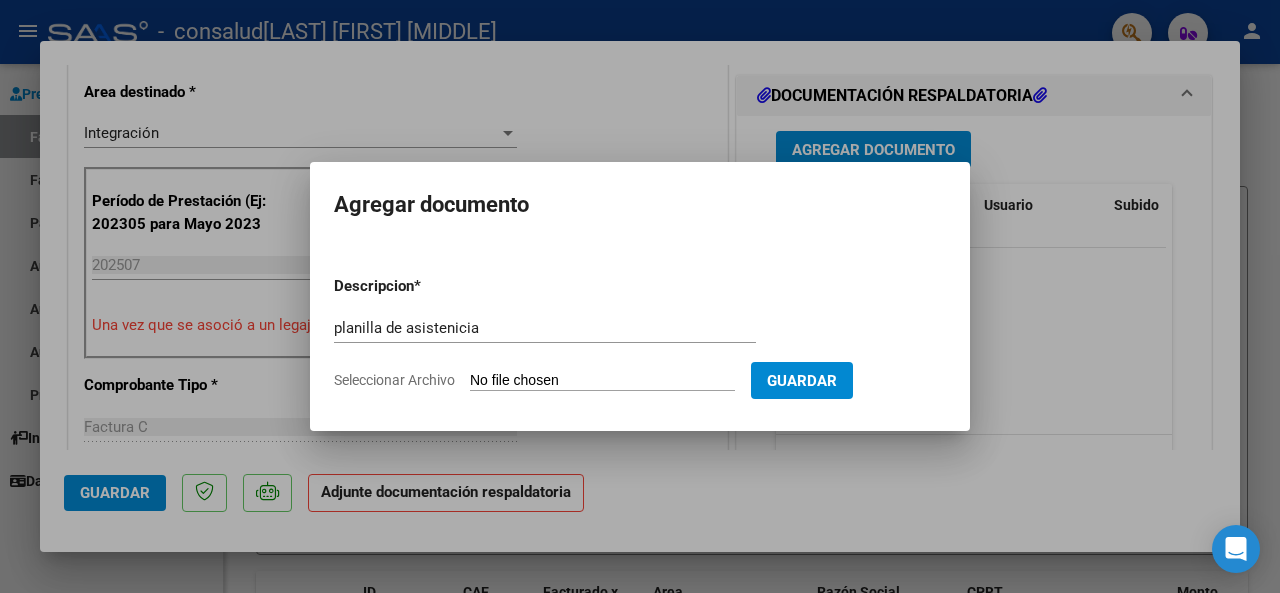 type on "C:\fakepath\[NAME].pdf" 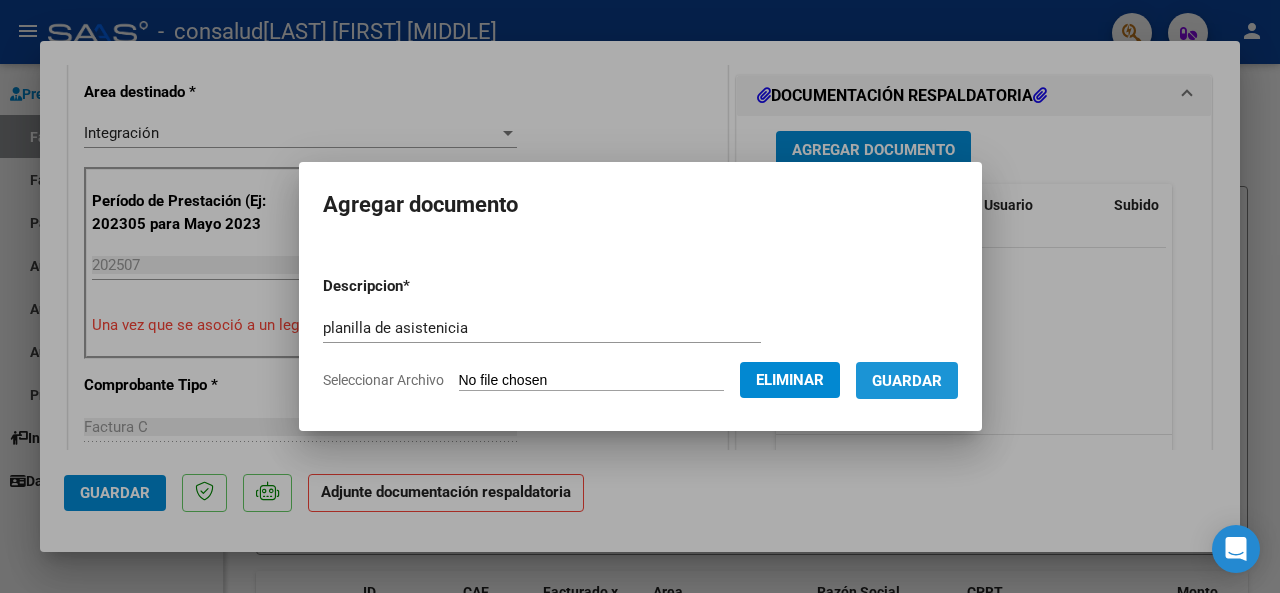 click on "Guardar" at bounding box center (907, 381) 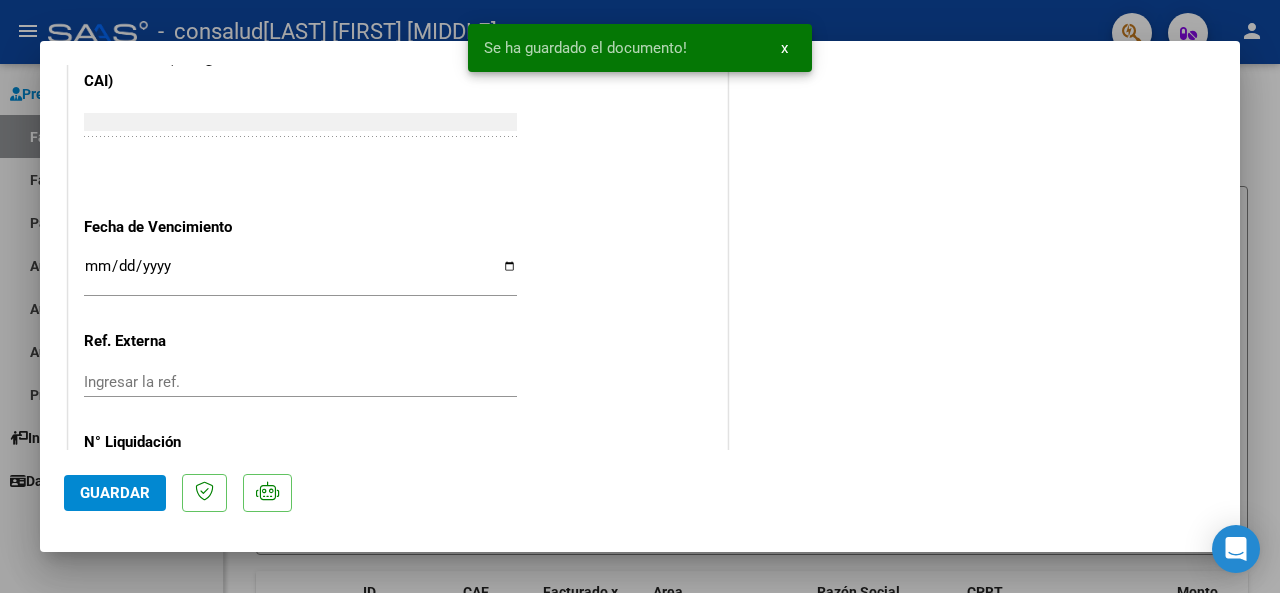 scroll, scrollTop: 1422, scrollLeft: 0, axis: vertical 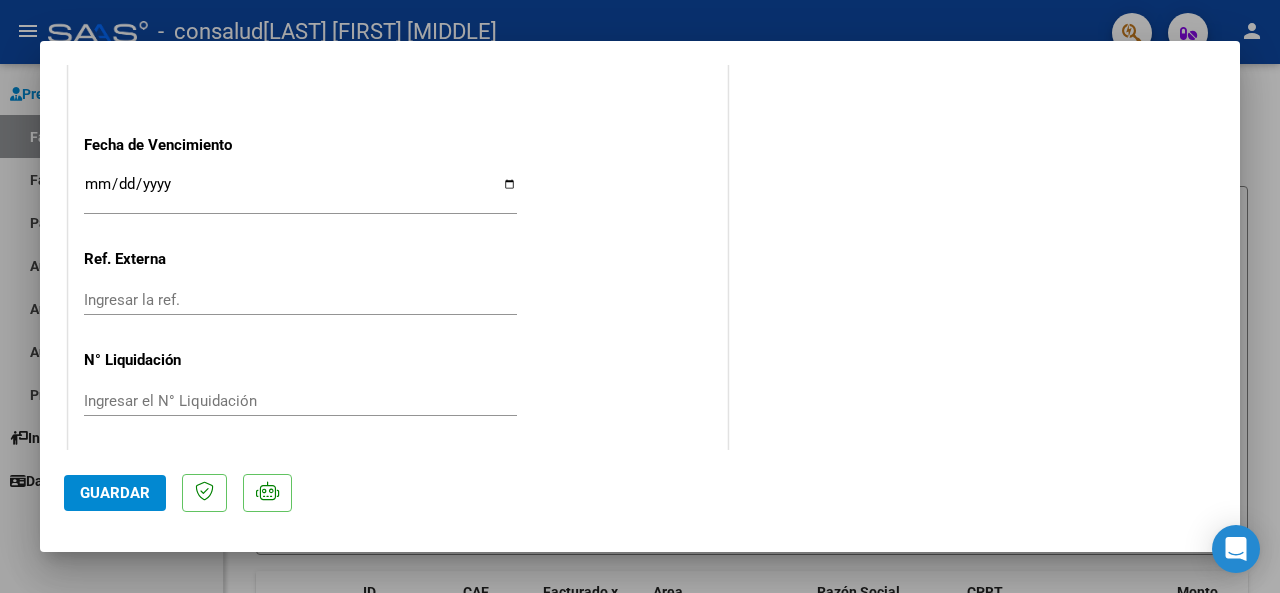 click on "Guardar" 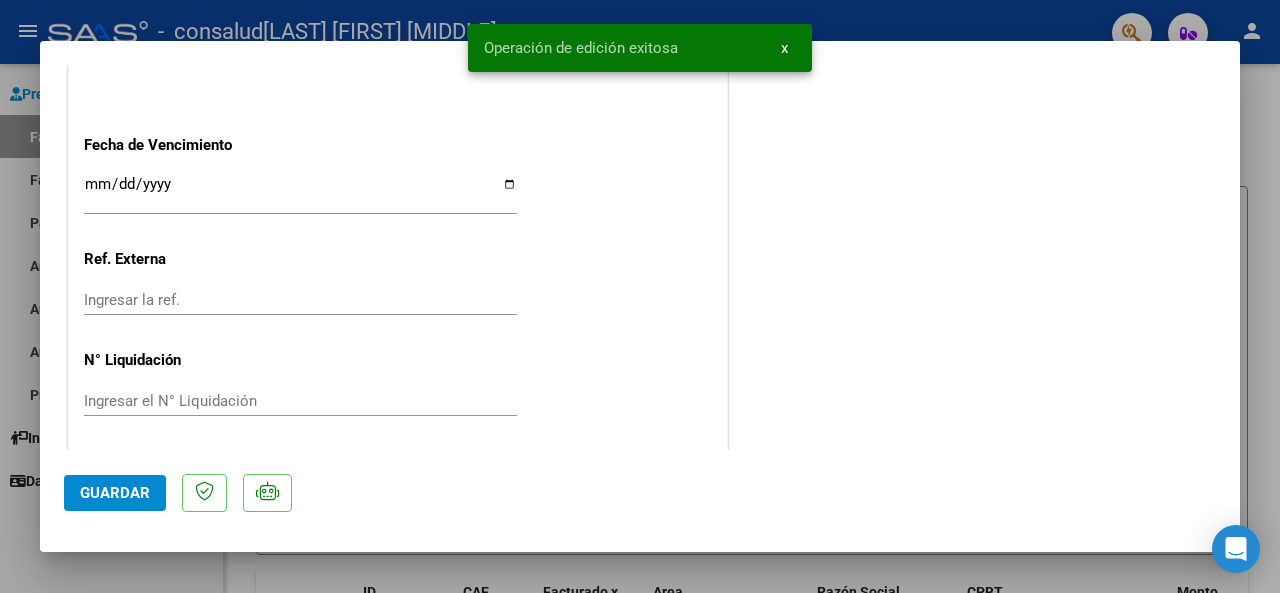 click at bounding box center [640, 296] 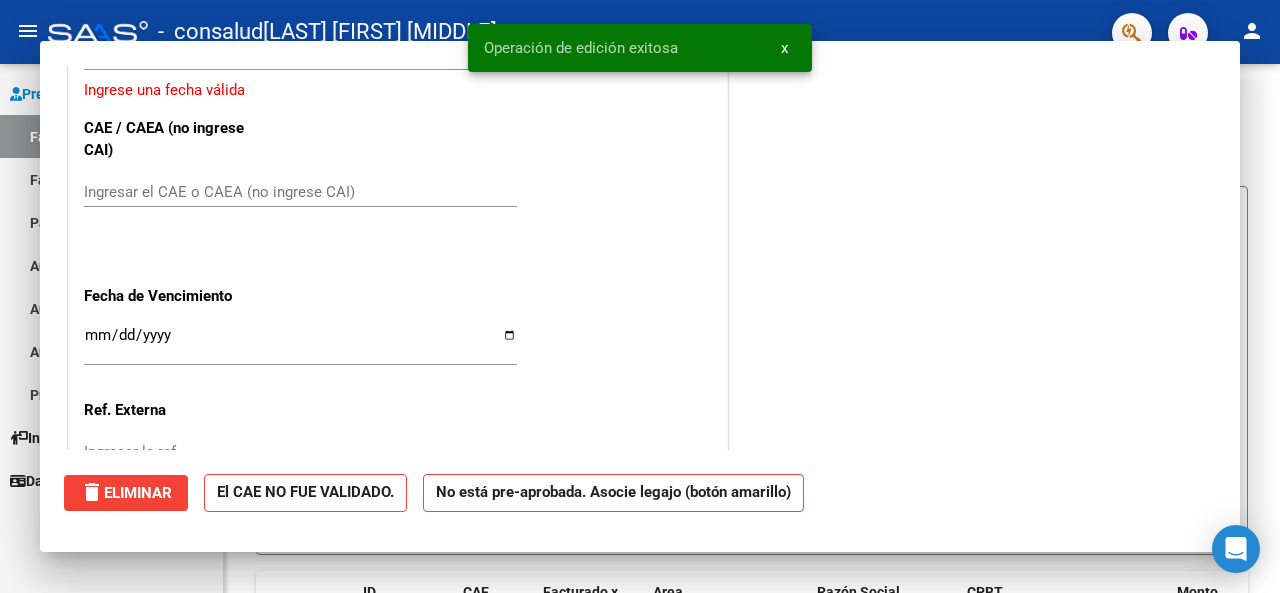 scroll, scrollTop: 0, scrollLeft: 0, axis: both 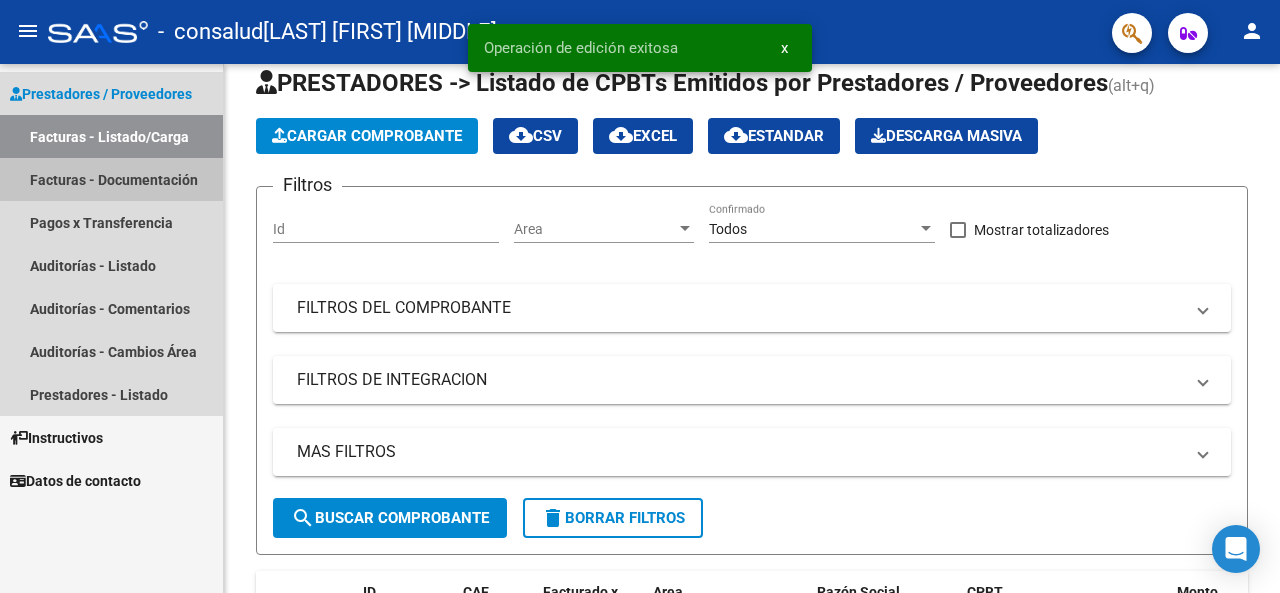 click on "Facturas - Documentación" at bounding box center (111, 179) 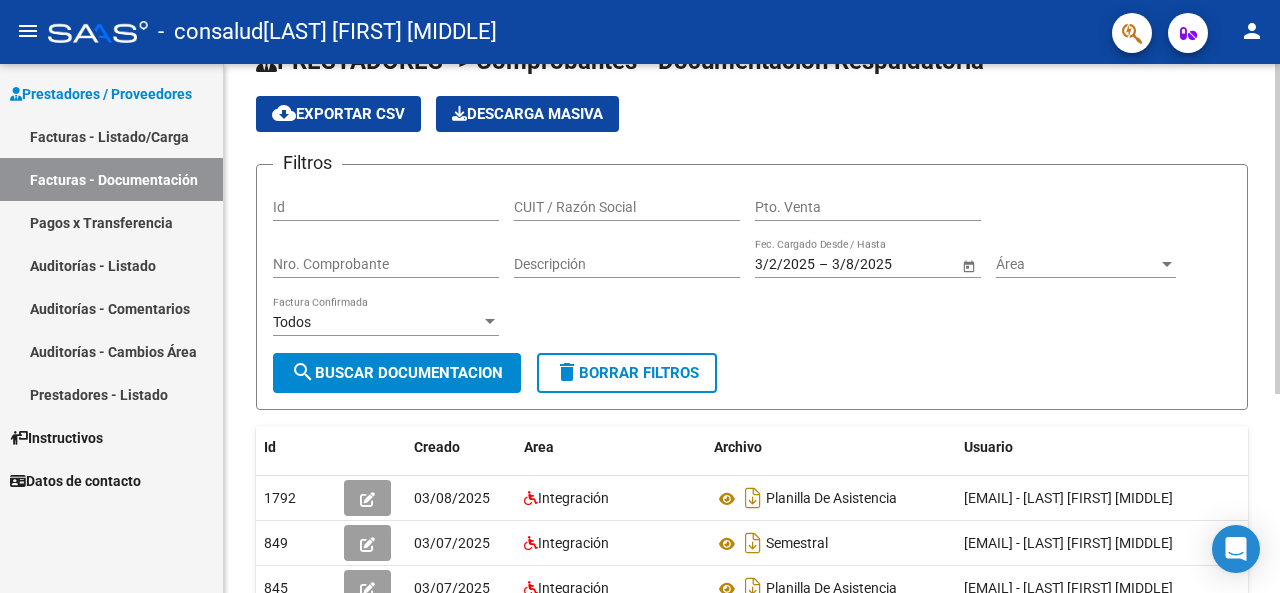 scroll, scrollTop: 0, scrollLeft: 0, axis: both 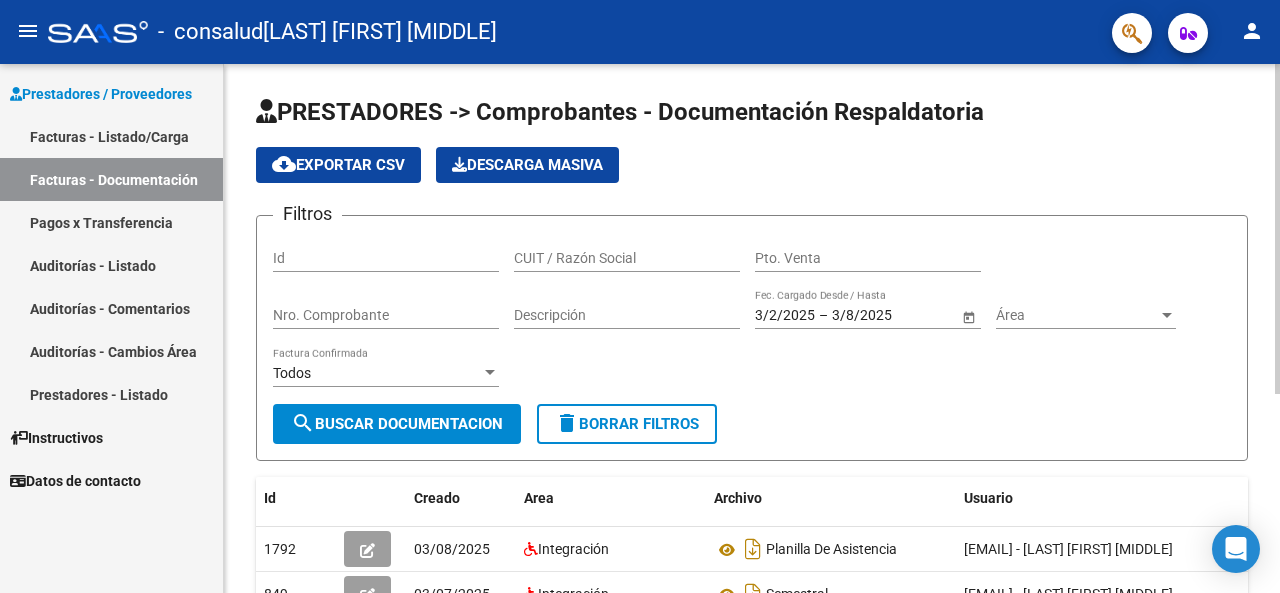 click 